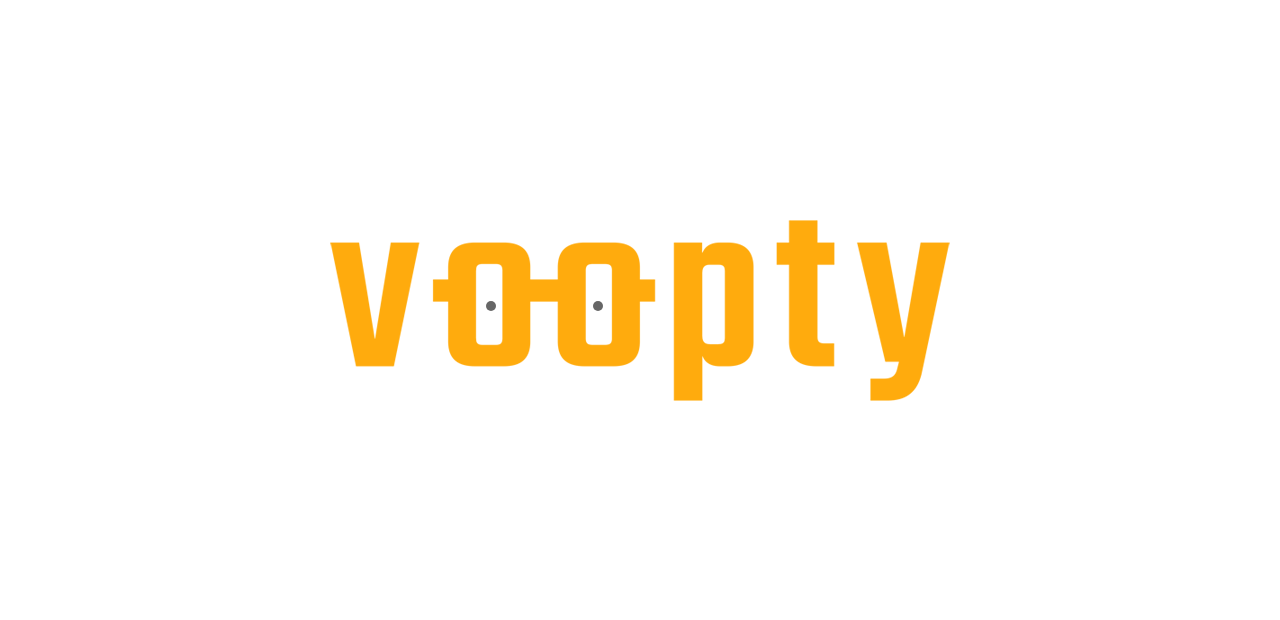 scroll, scrollTop: 0, scrollLeft: 0, axis: both 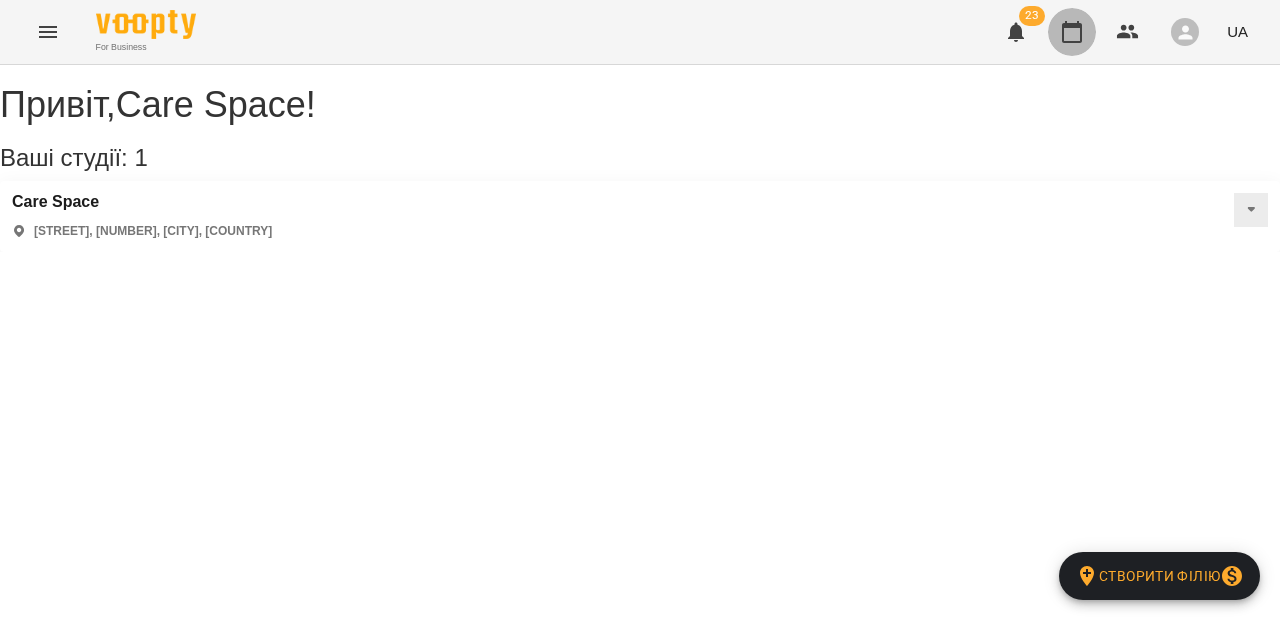 click 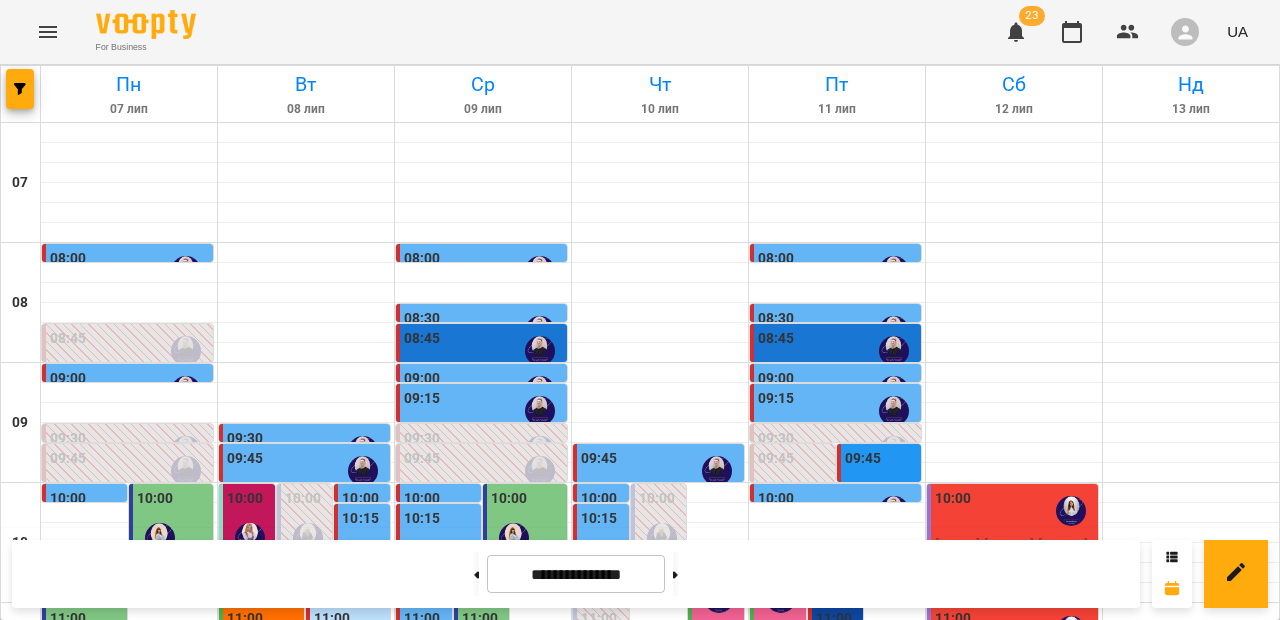 scroll, scrollTop: 282, scrollLeft: 0, axis: vertical 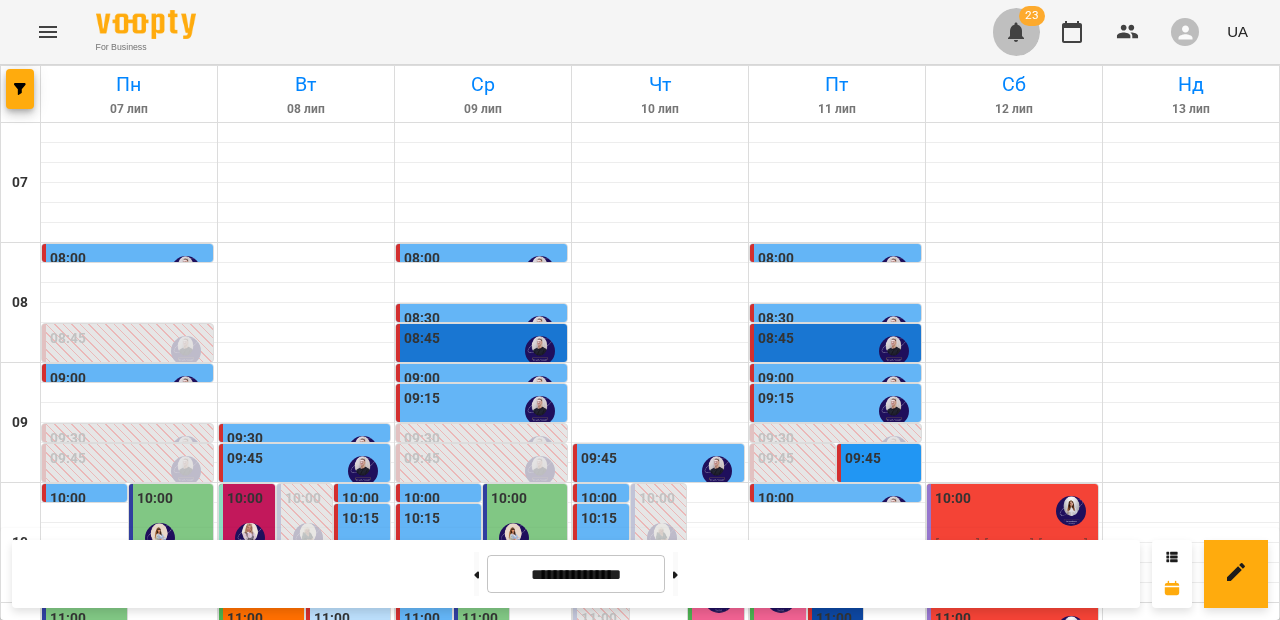 click 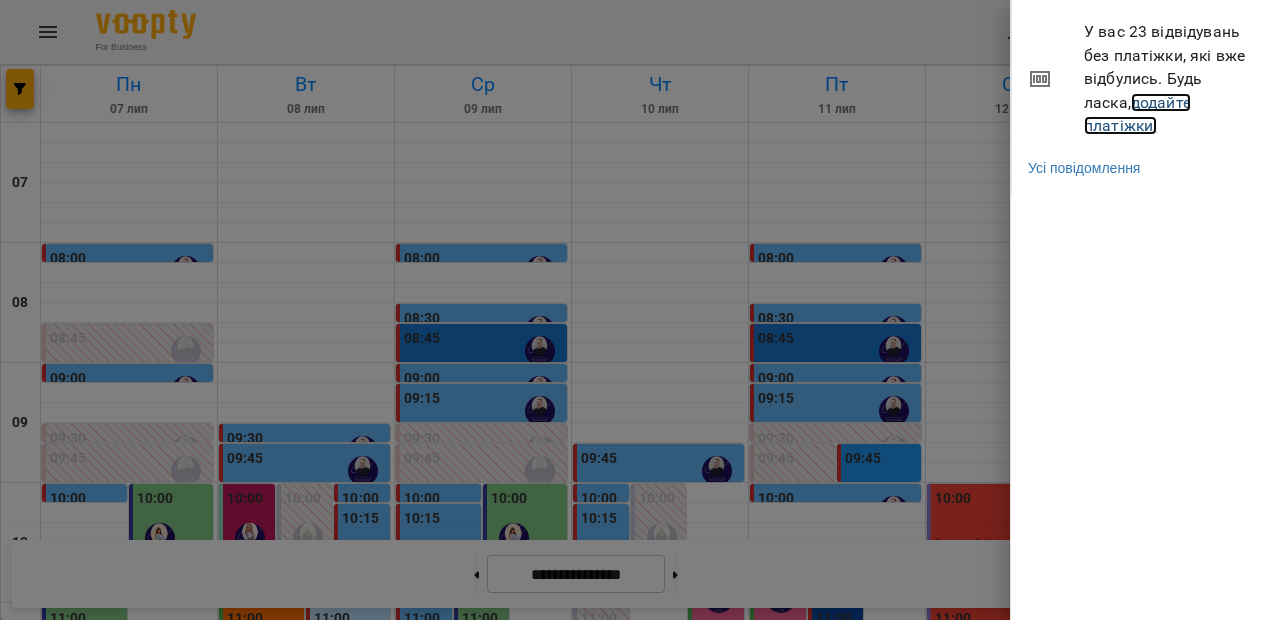 click on "додайте платіжки!" at bounding box center (1137, 114) 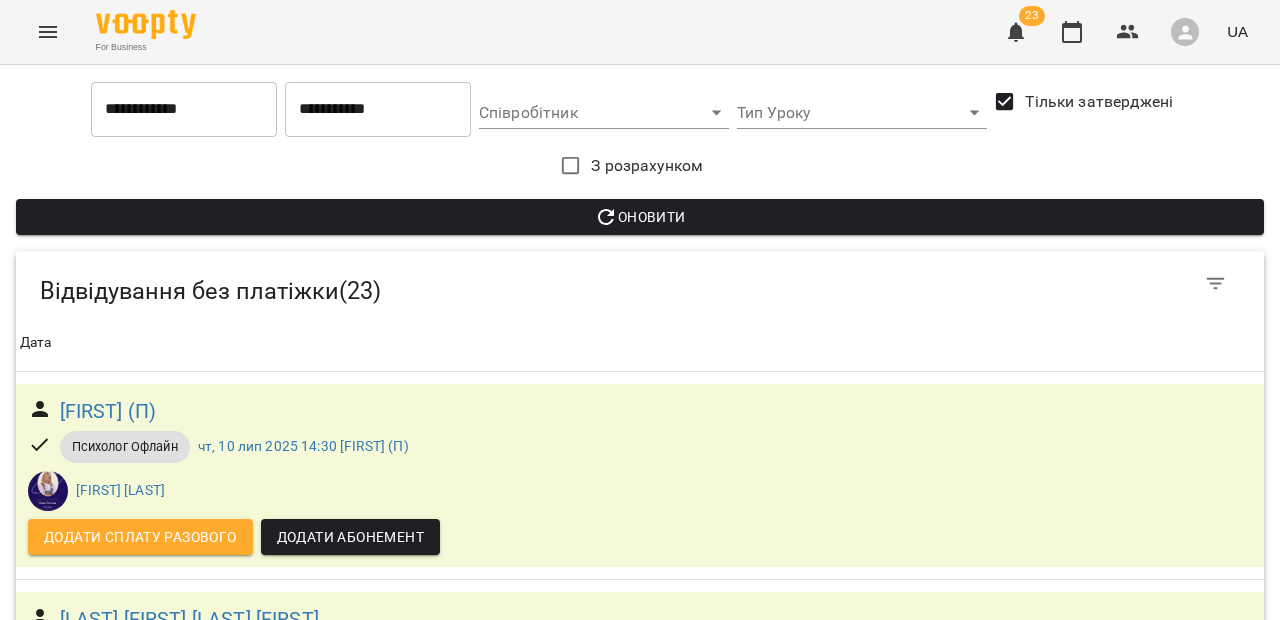 scroll, scrollTop: 28, scrollLeft: 0, axis: vertical 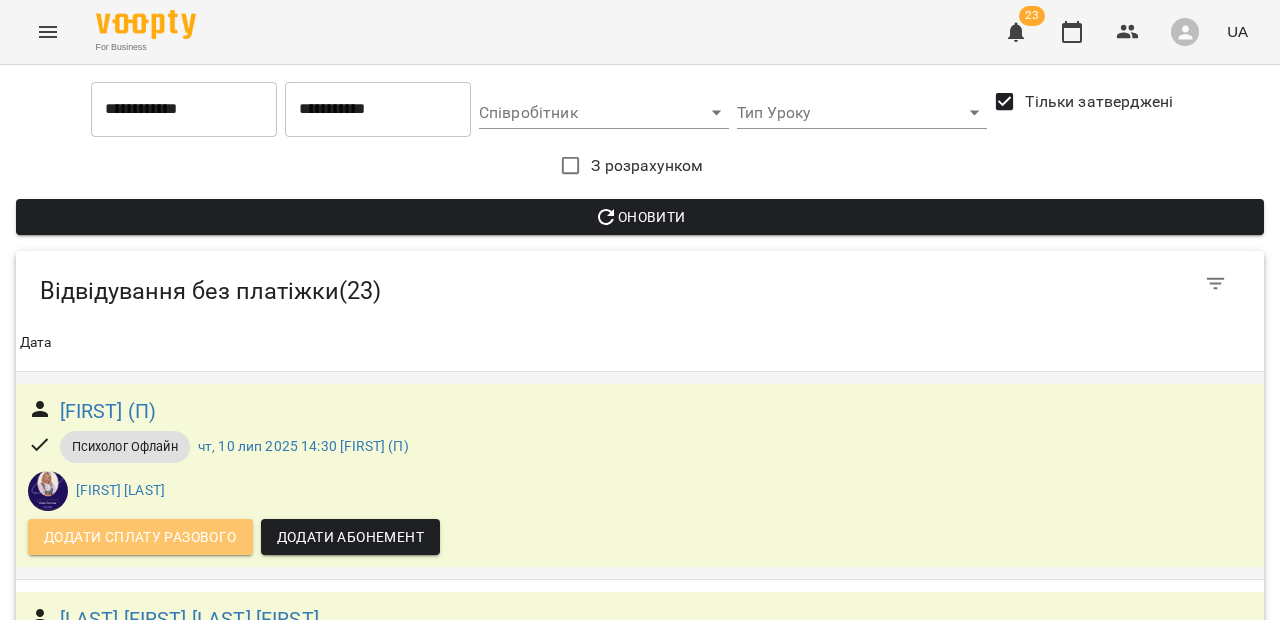 click on "Додати сплату разового" at bounding box center (140, 537) 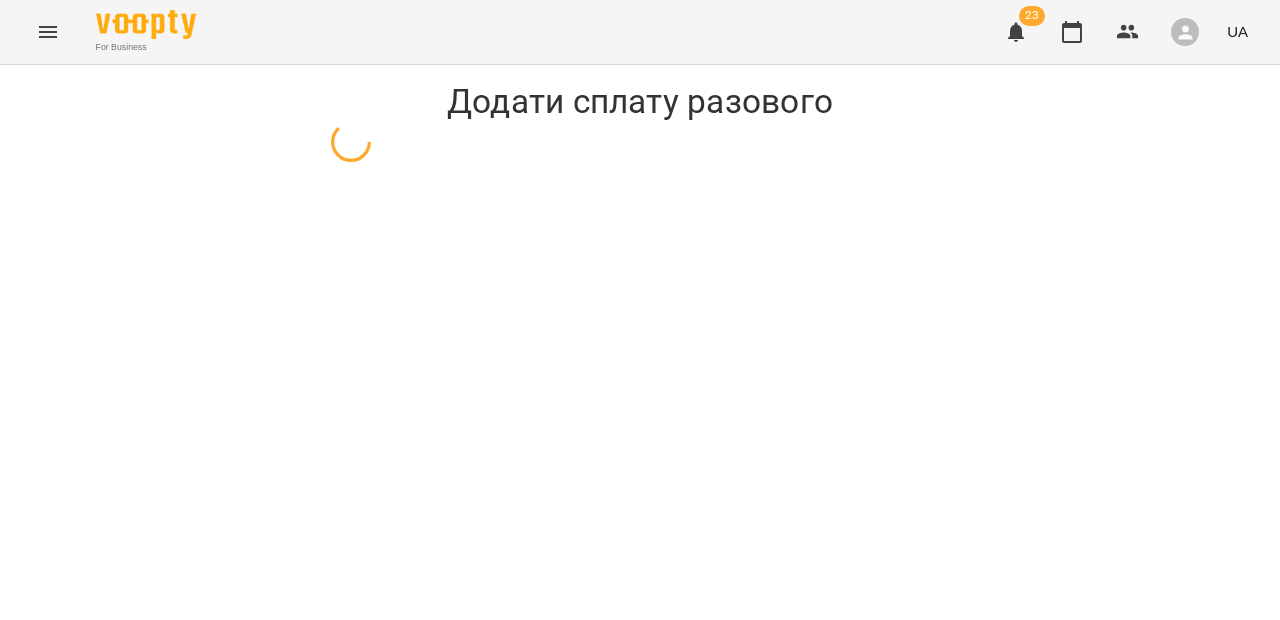 scroll, scrollTop: 0, scrollLeft: 0, axis: both 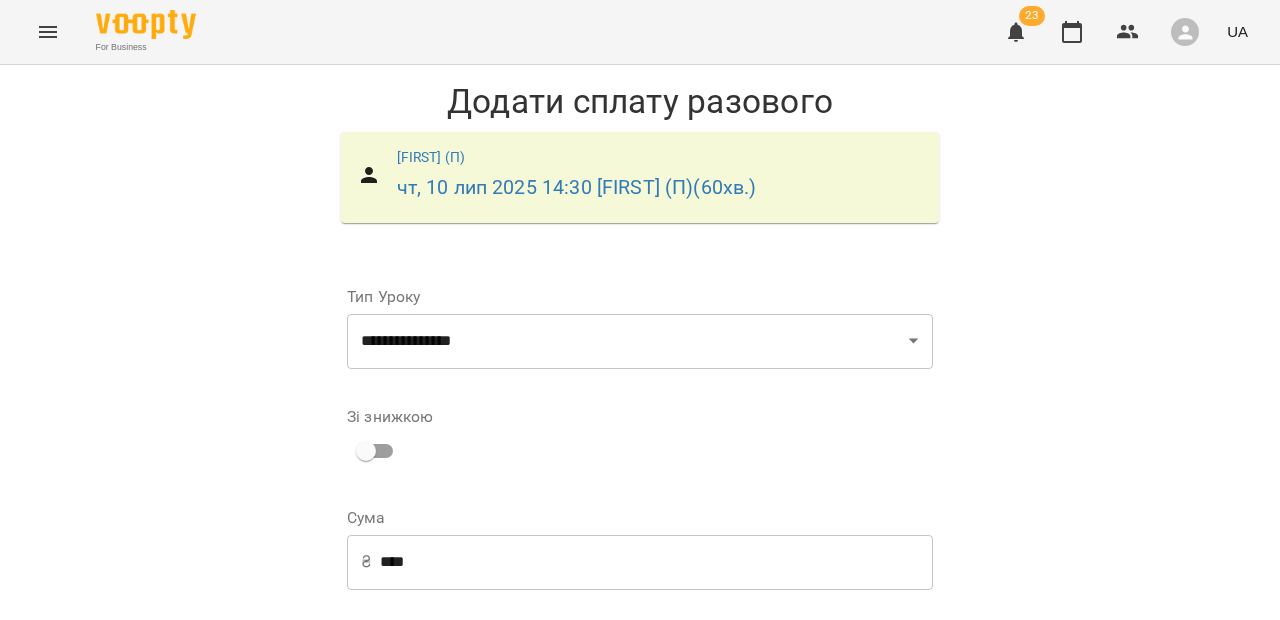 click on "**********" at bounding box center (788, 685) 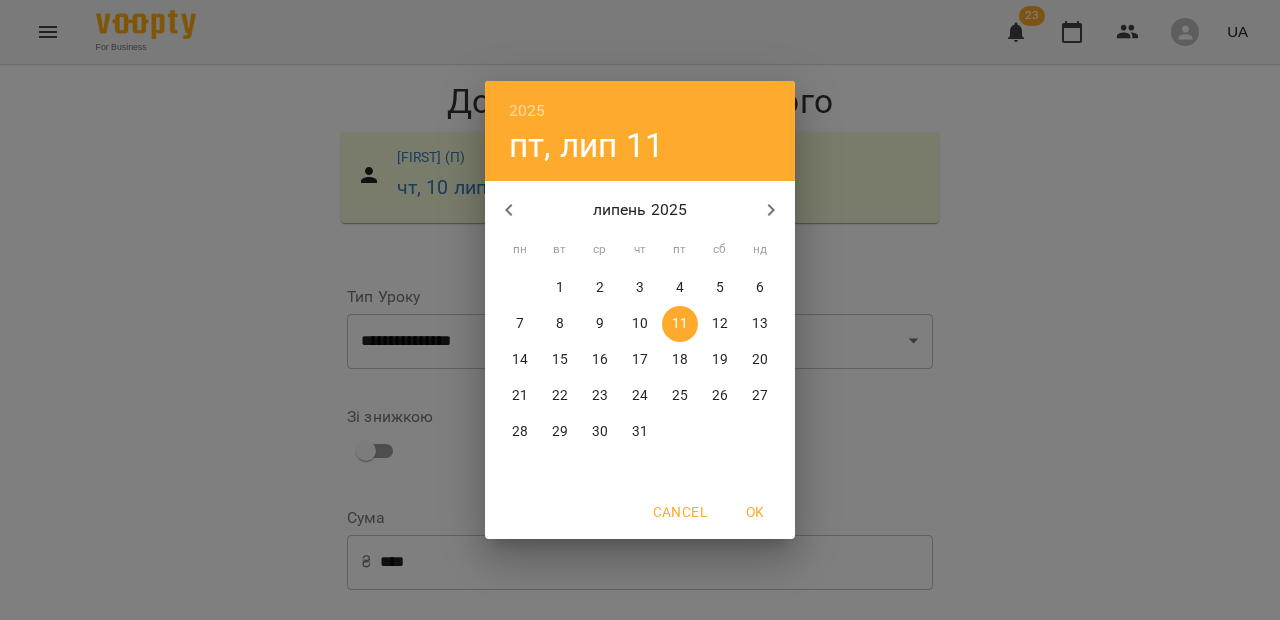 click on "10" at bounding box center [640, 324] 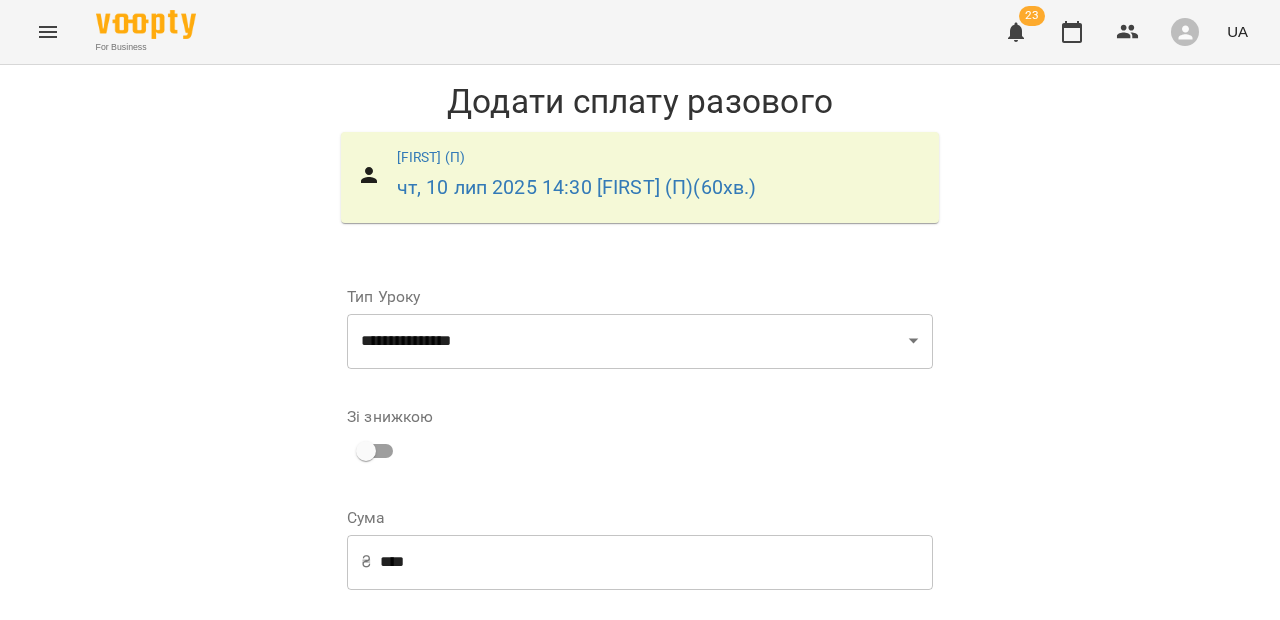 click on "Додати сплату разового" at bounding box center (806, 877) 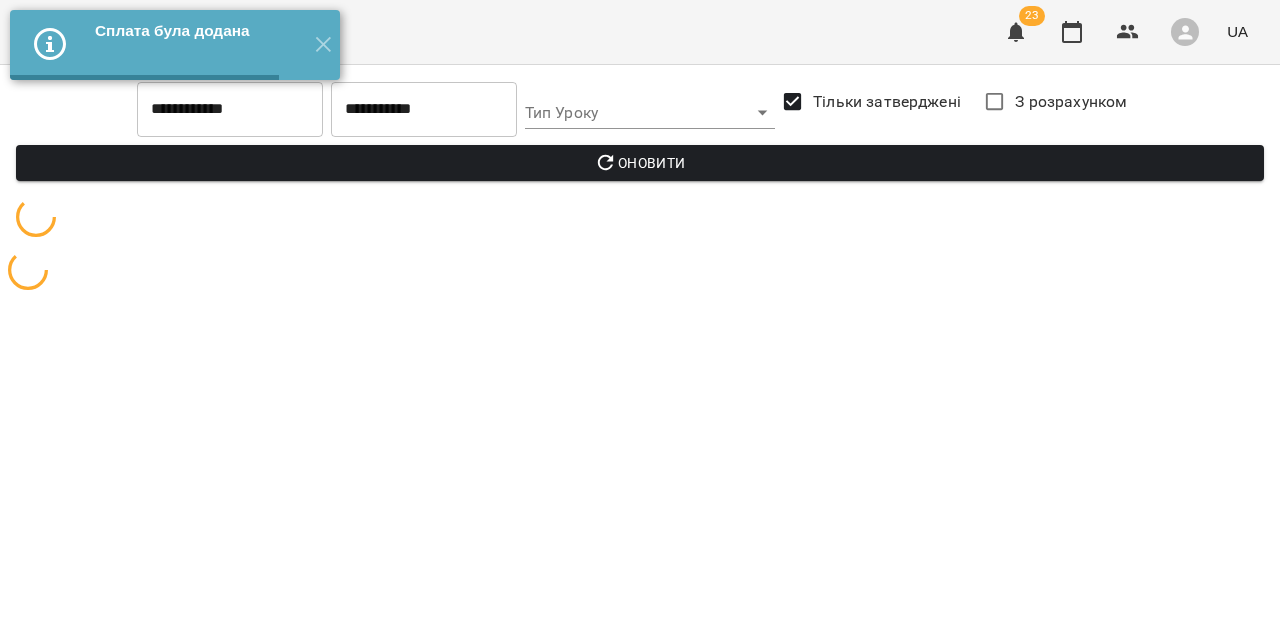 scroll, scrollTop: 0, scrollLeft: 0, axis: both 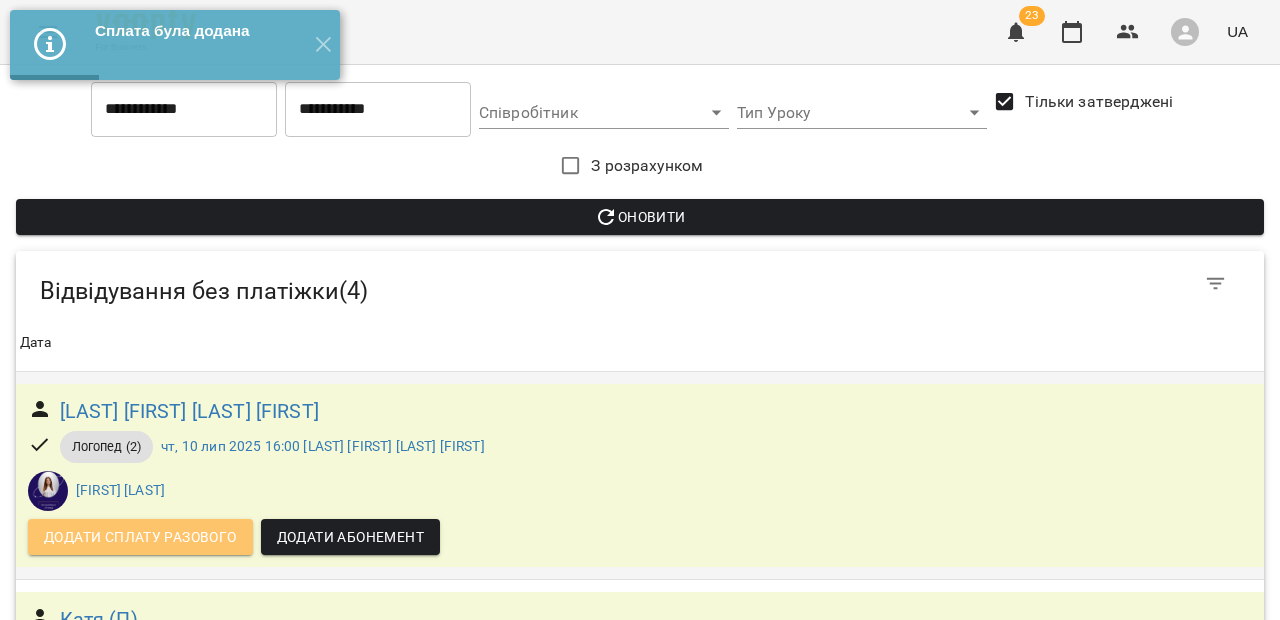 click on "Додати сплату разового" at bounding box center (140, 537) 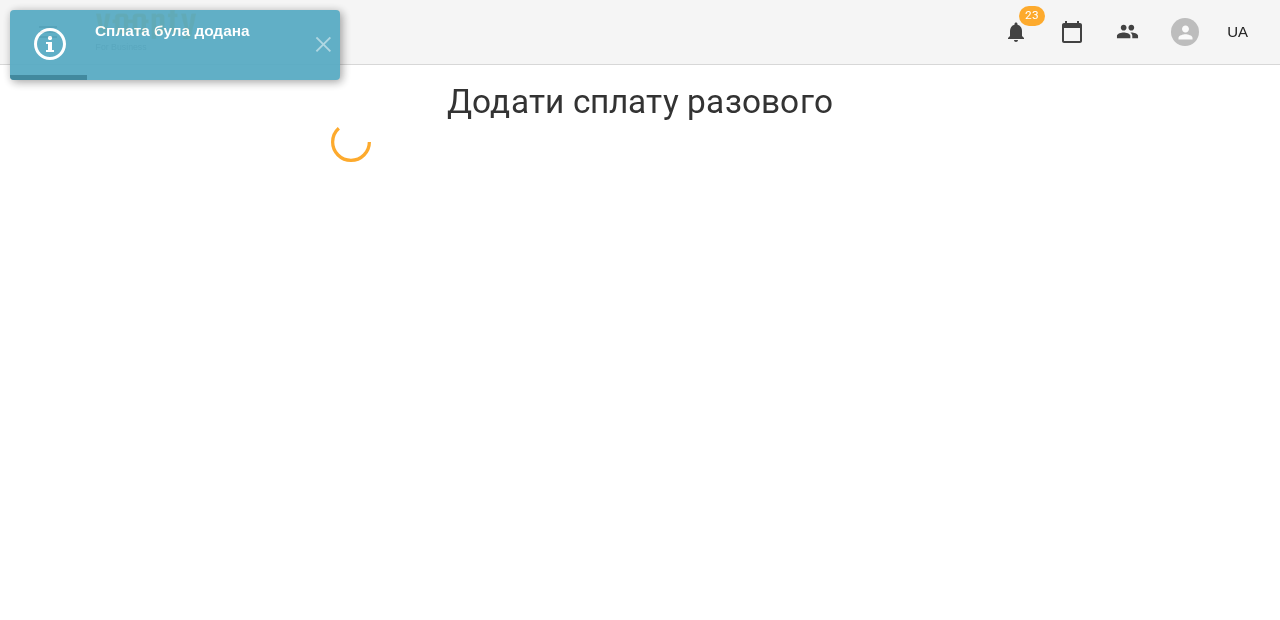 select on "**********" 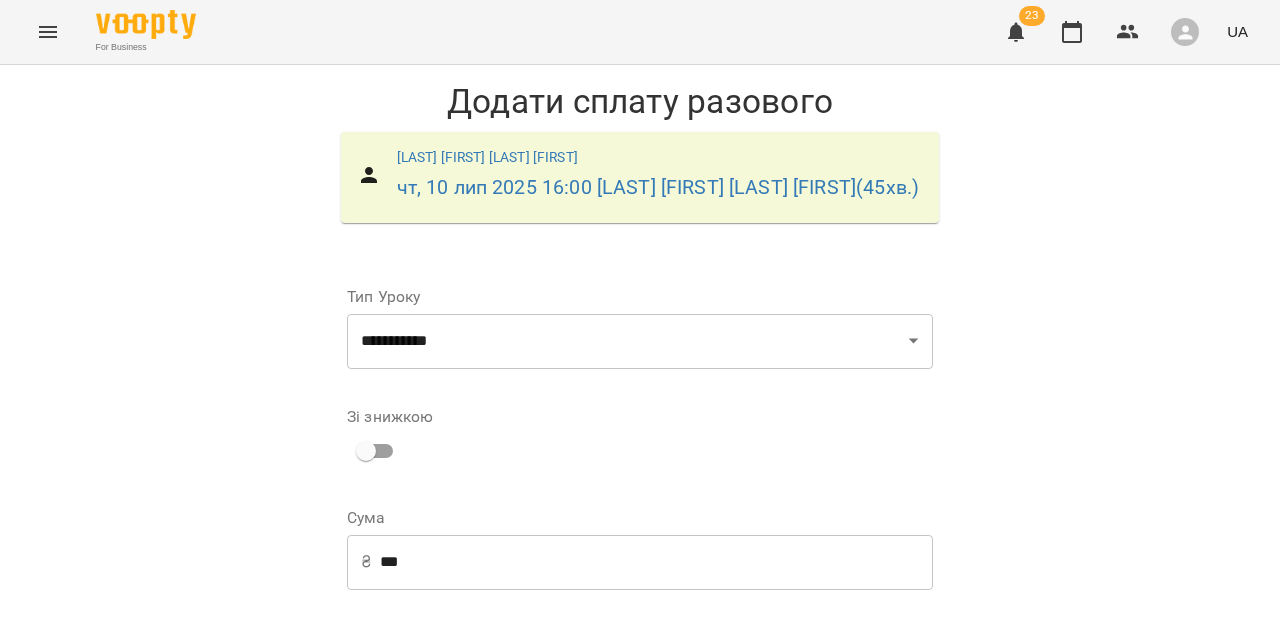scroll, scrollTop: 323, scrollLeft: 0, axis: vertical 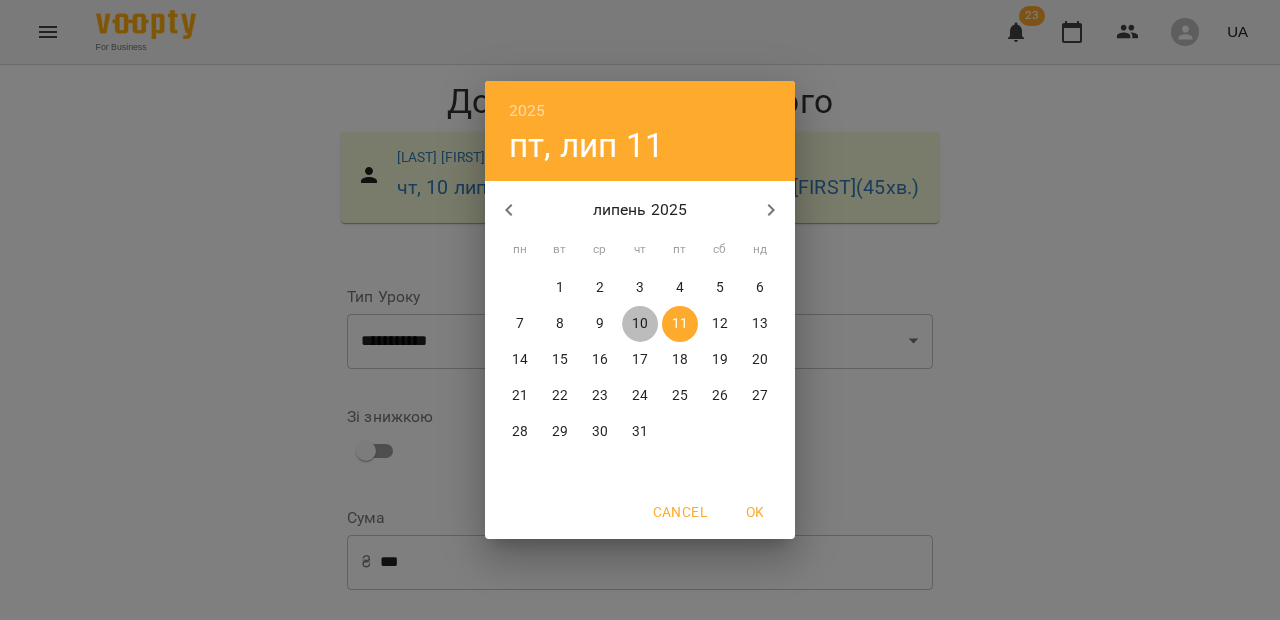 click on "10" at bounding box center (640, 324) 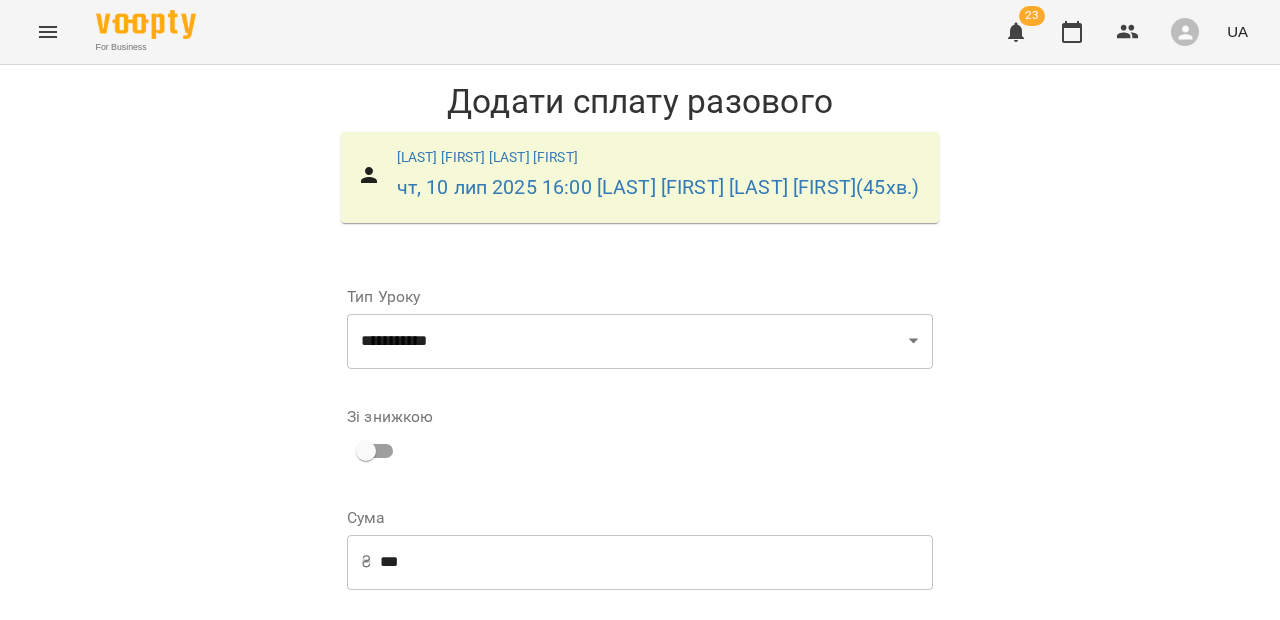scroll, scrollTop: 341, scrollLeft: 0, axis: vertical 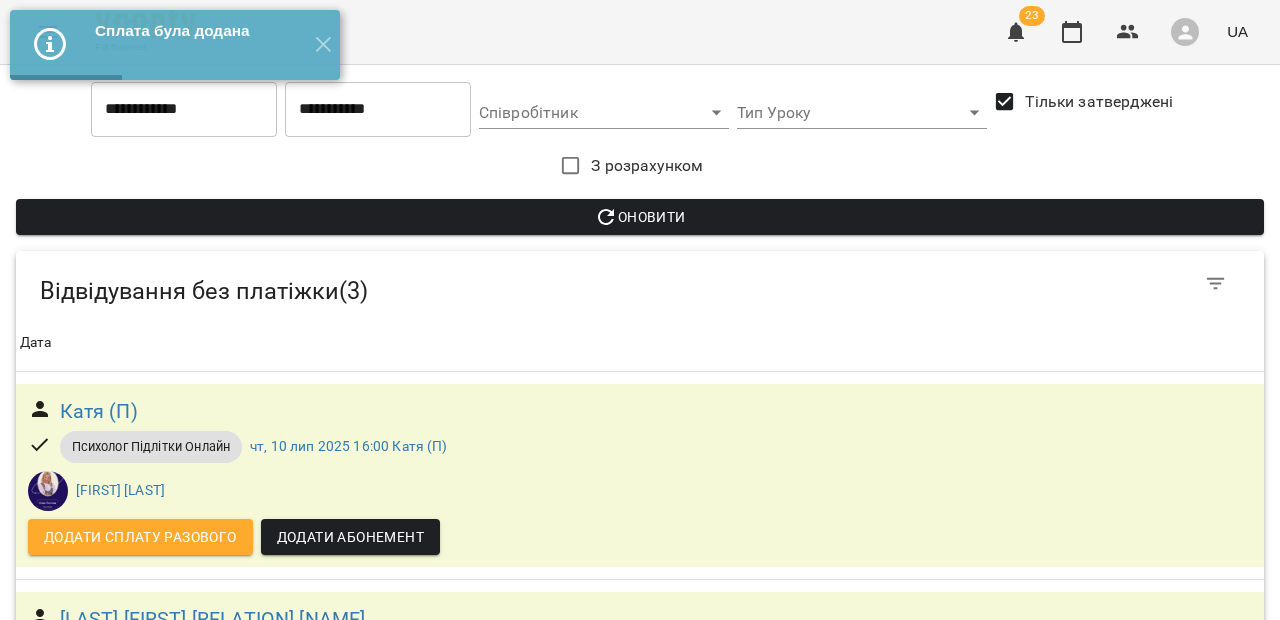 click on "Додати сплату разового" at bounding box center (140, 537) 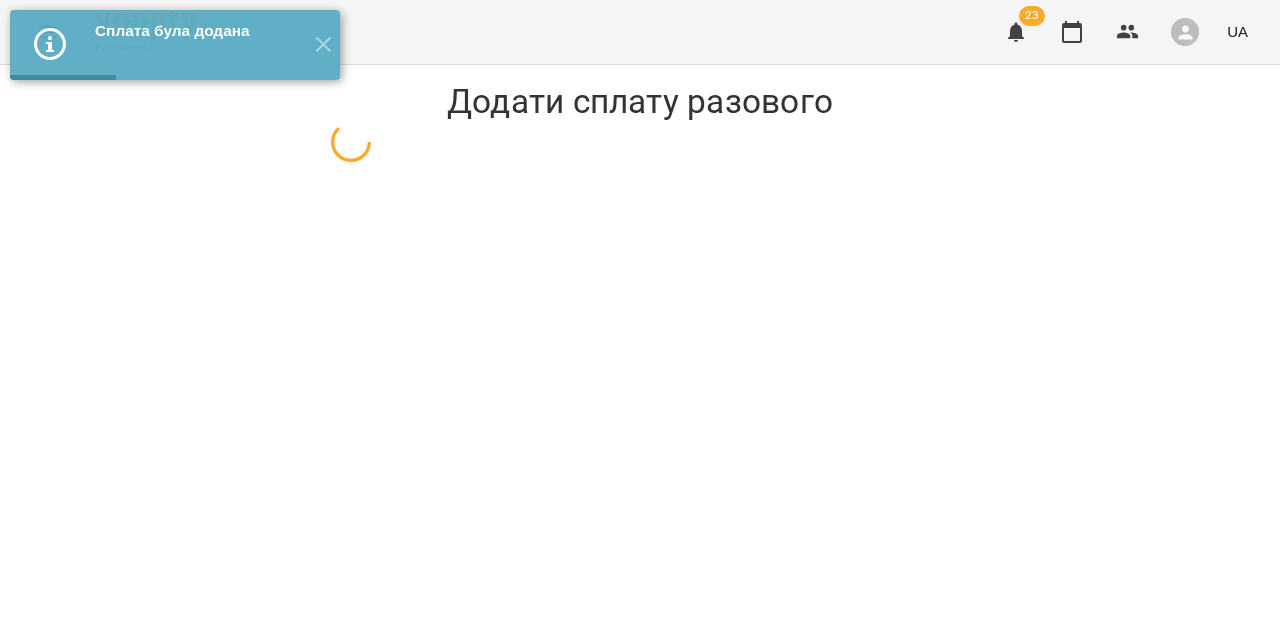 select on "**********" 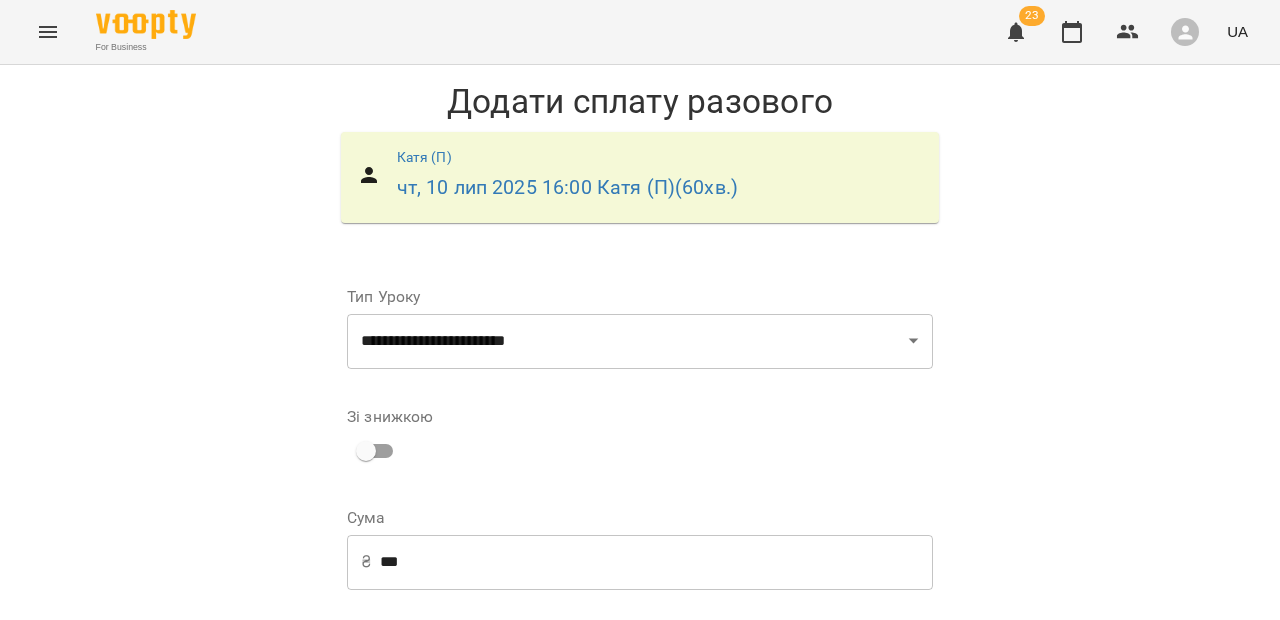 scroll, scrollTop: 292, scrollLeft: 0, axis: vertical 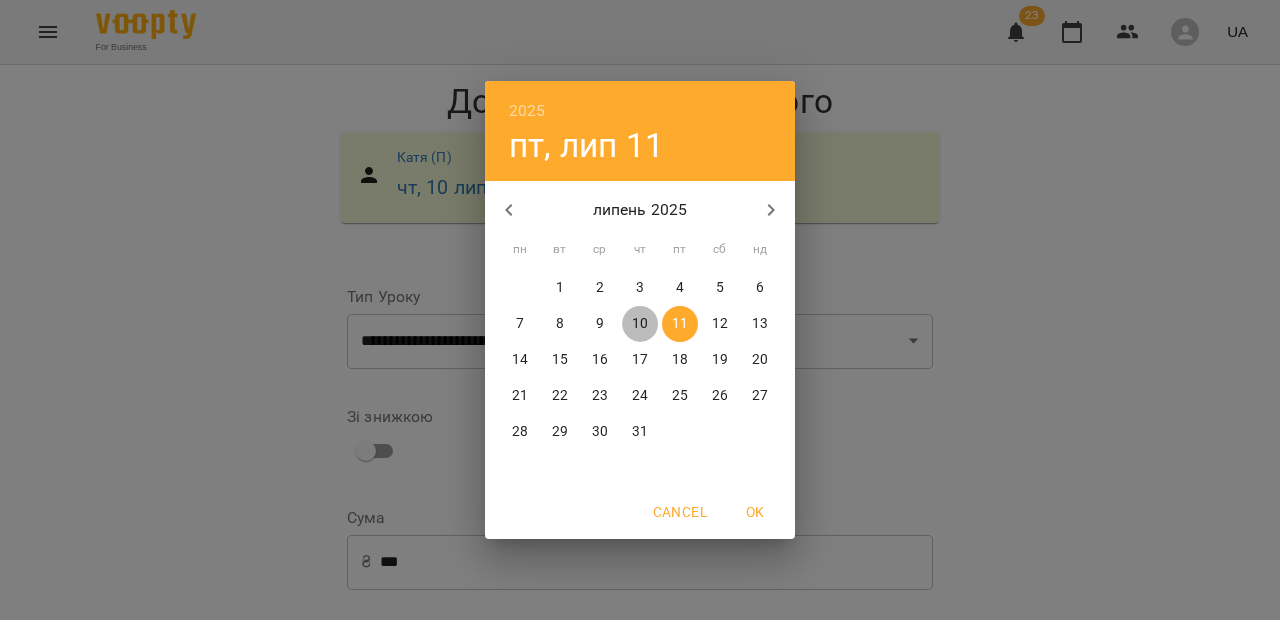 click on "10" at bounding box center (640, 324) 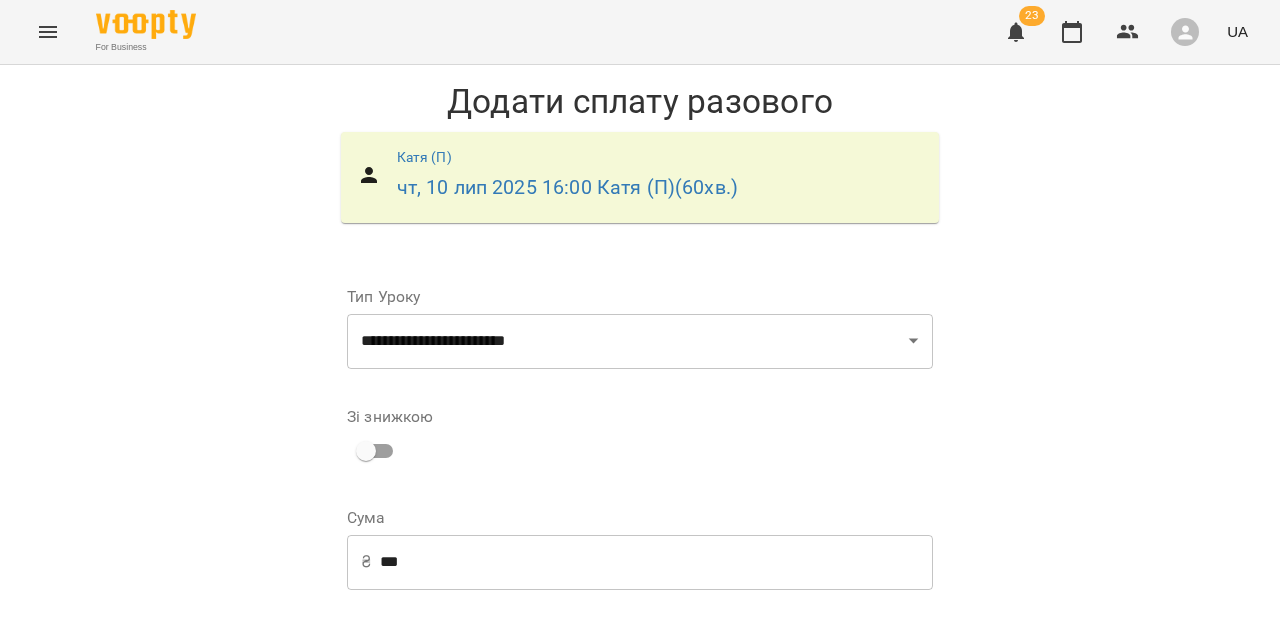 click on "Додати сплату разового" at bounding box center (806, 877) 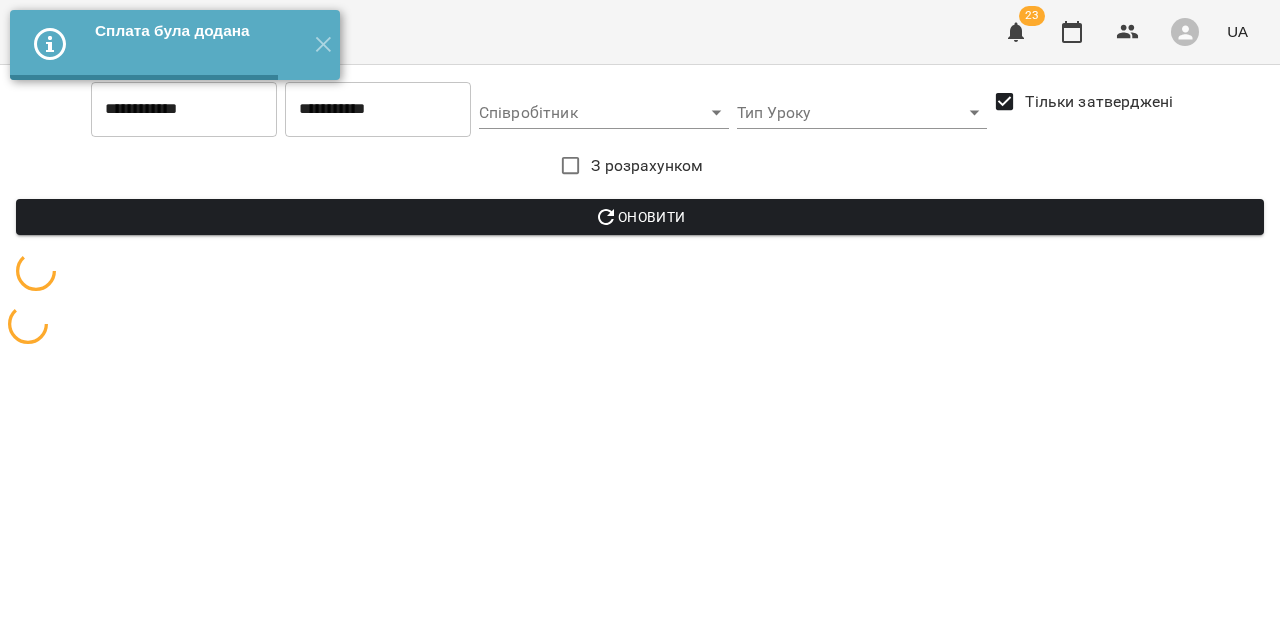 scroll, scrollTop: 0, scrollLeft: 0, axis: both 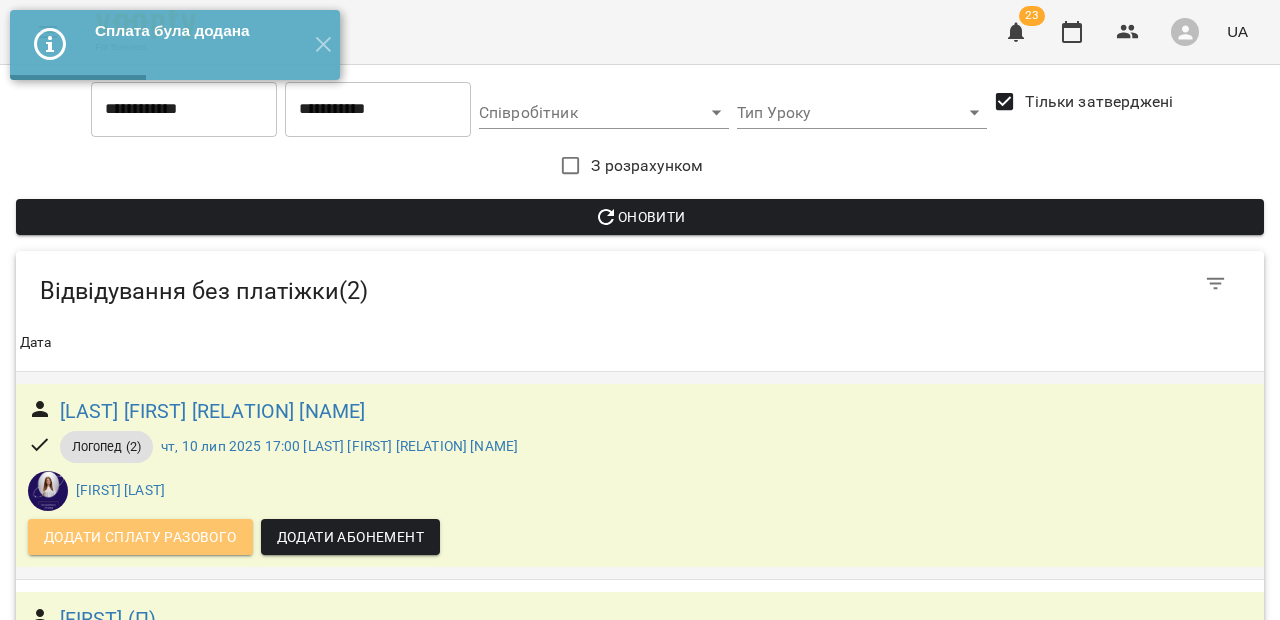 click on "Додати сплату разового" at bounding box center [140, 537] 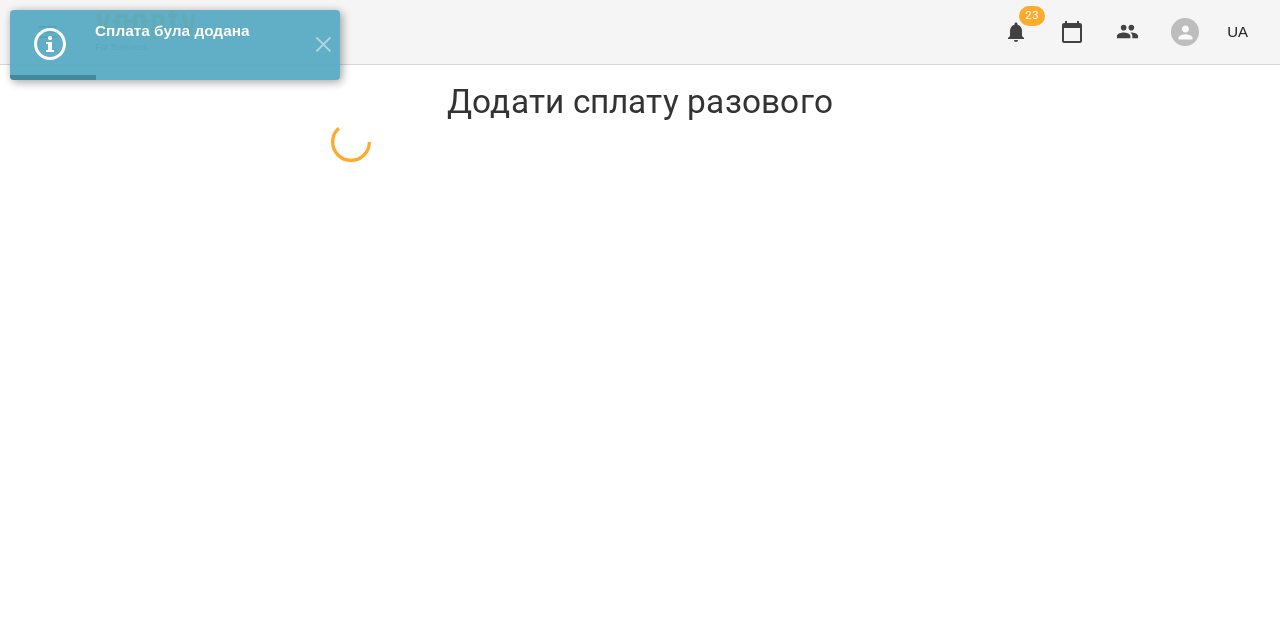 select on "**********" 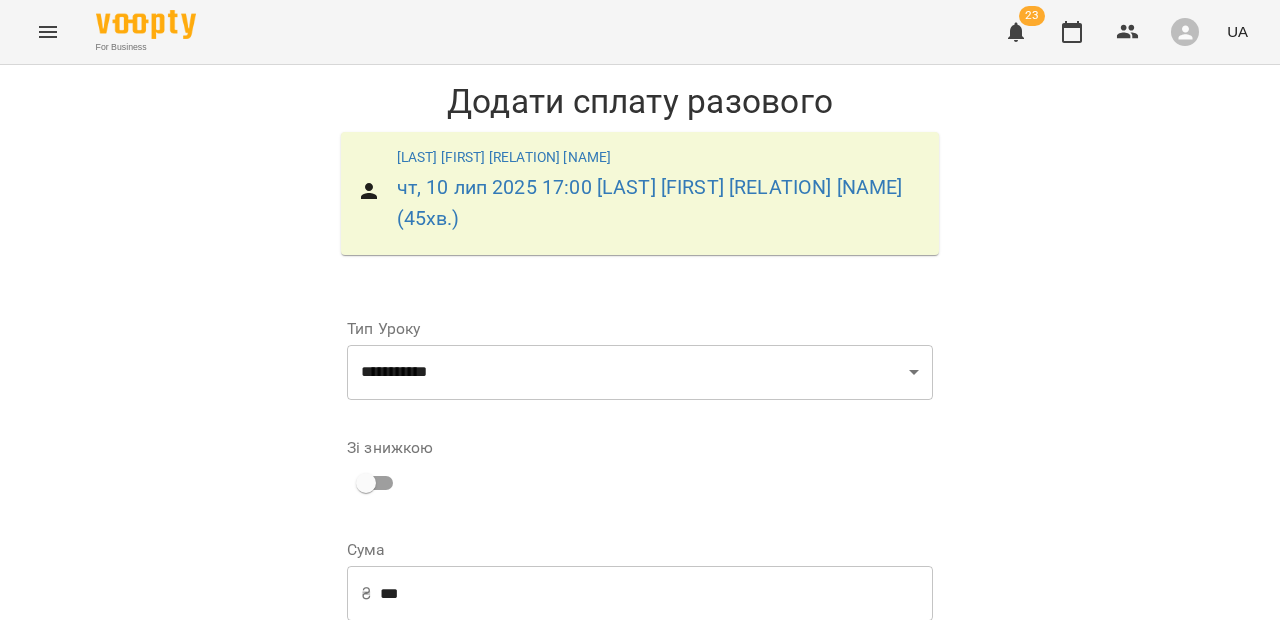 scroll, scrollTop: 323, scrollLeft: 0, axis: vertical 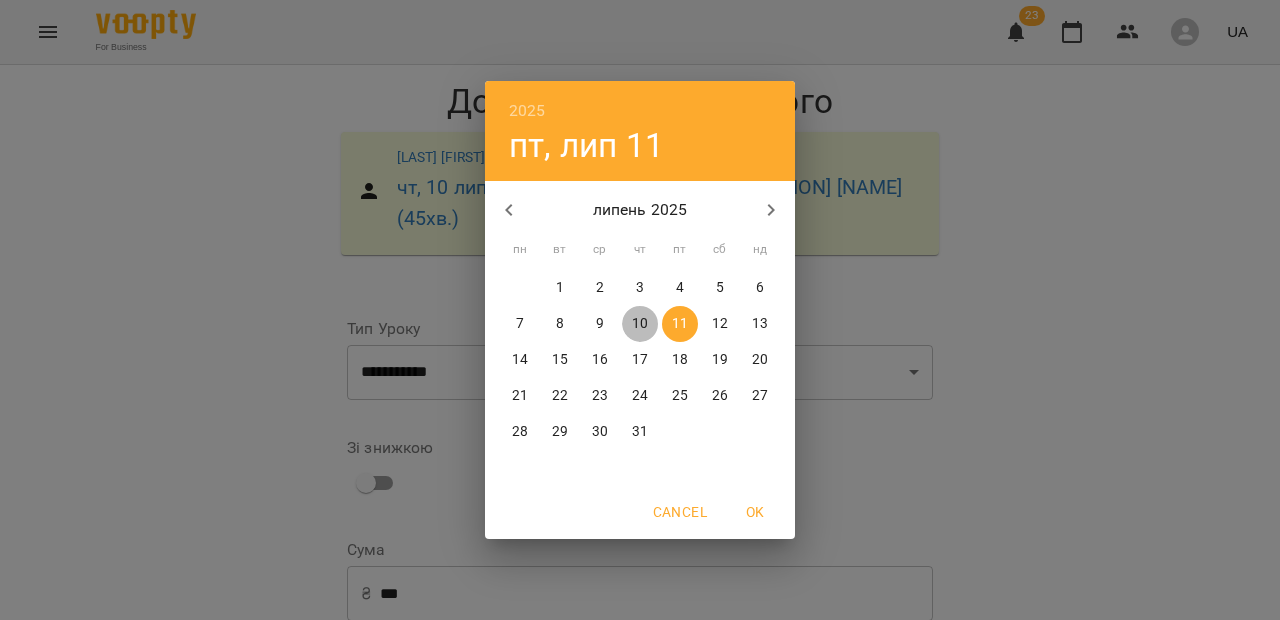 click on "10" at bounding box center (640, 324) 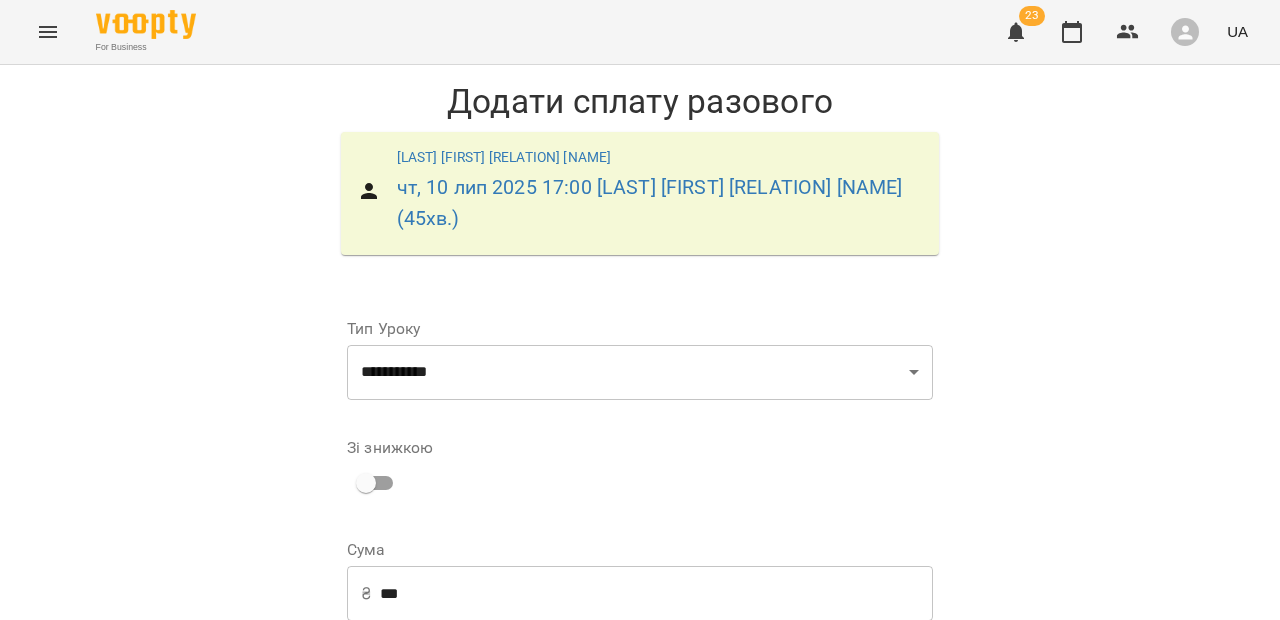 scroll, scrollTop: 341, scrollLeft: 0, axis: vertical 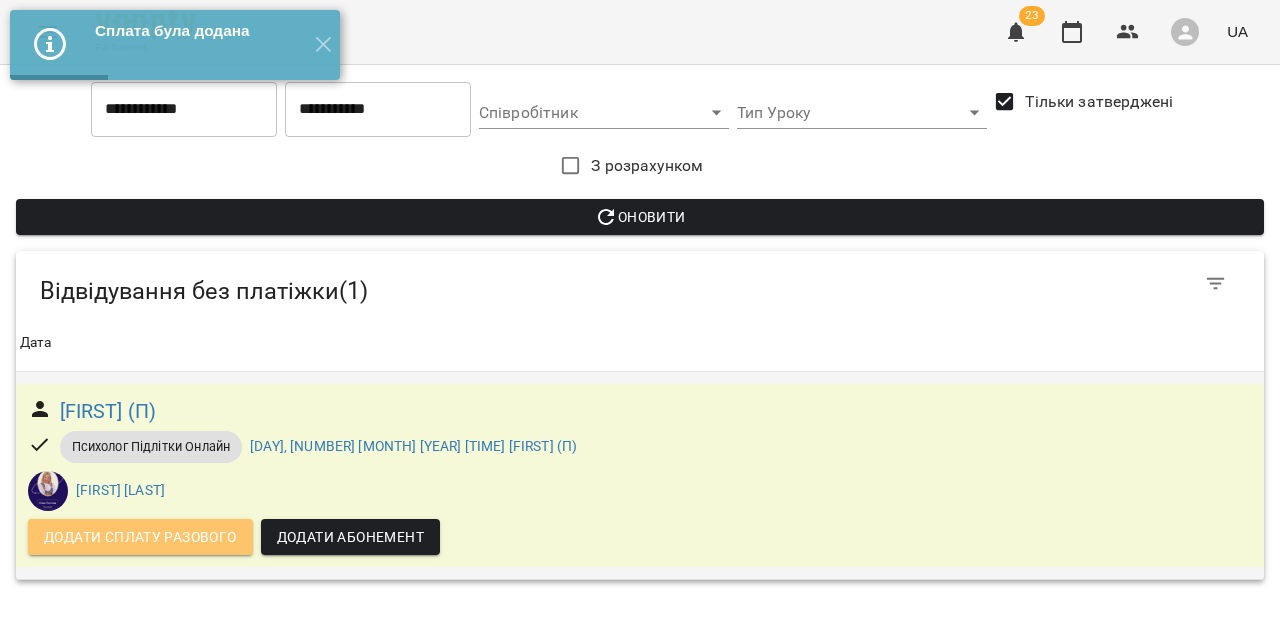 click on "Додати сплату разового" at bounding box center [140, 537] 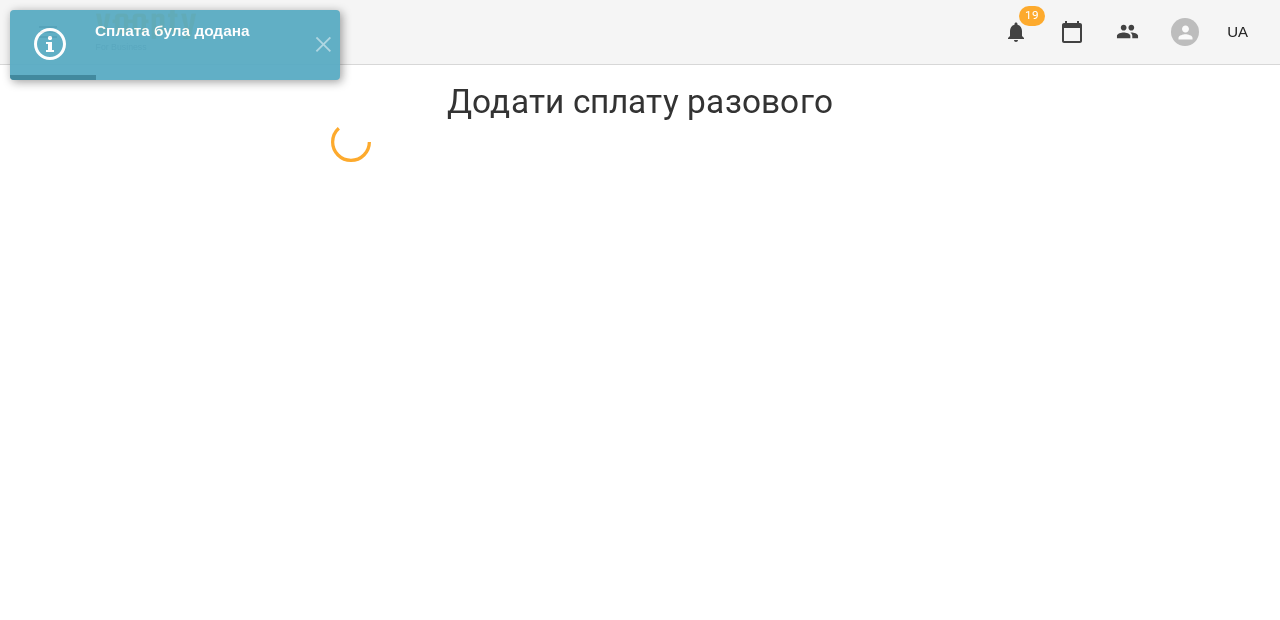 select on "**********" 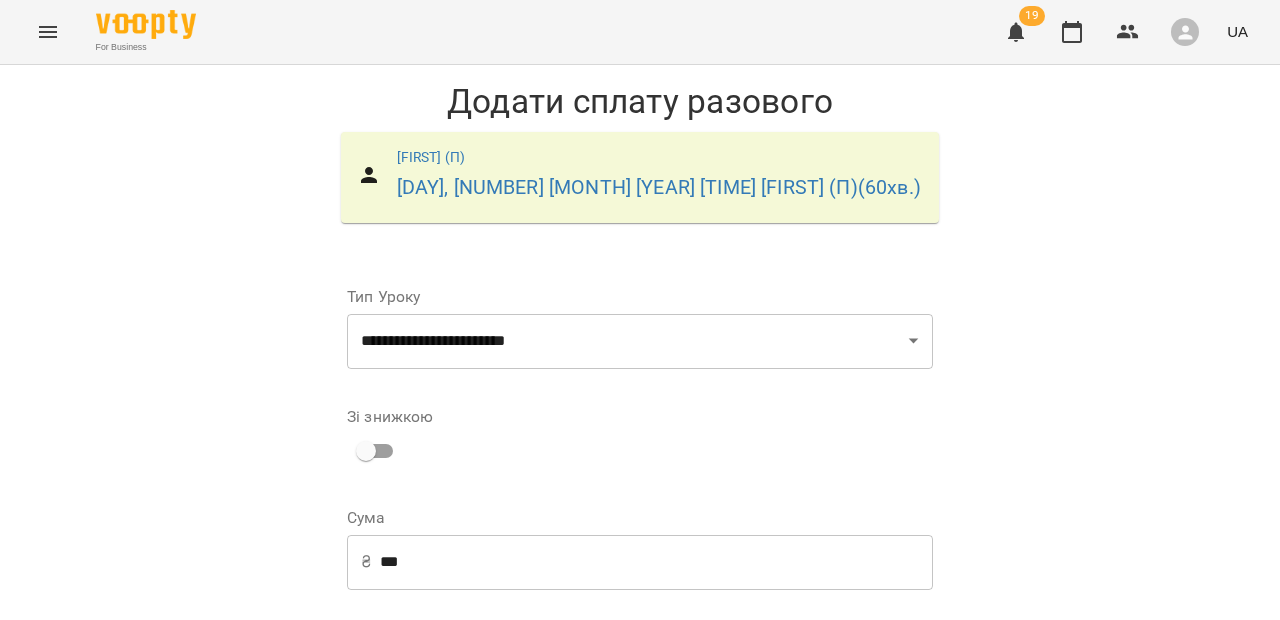 scroll, scrollTop: 292, scrollLeft: 0, axis: vertical 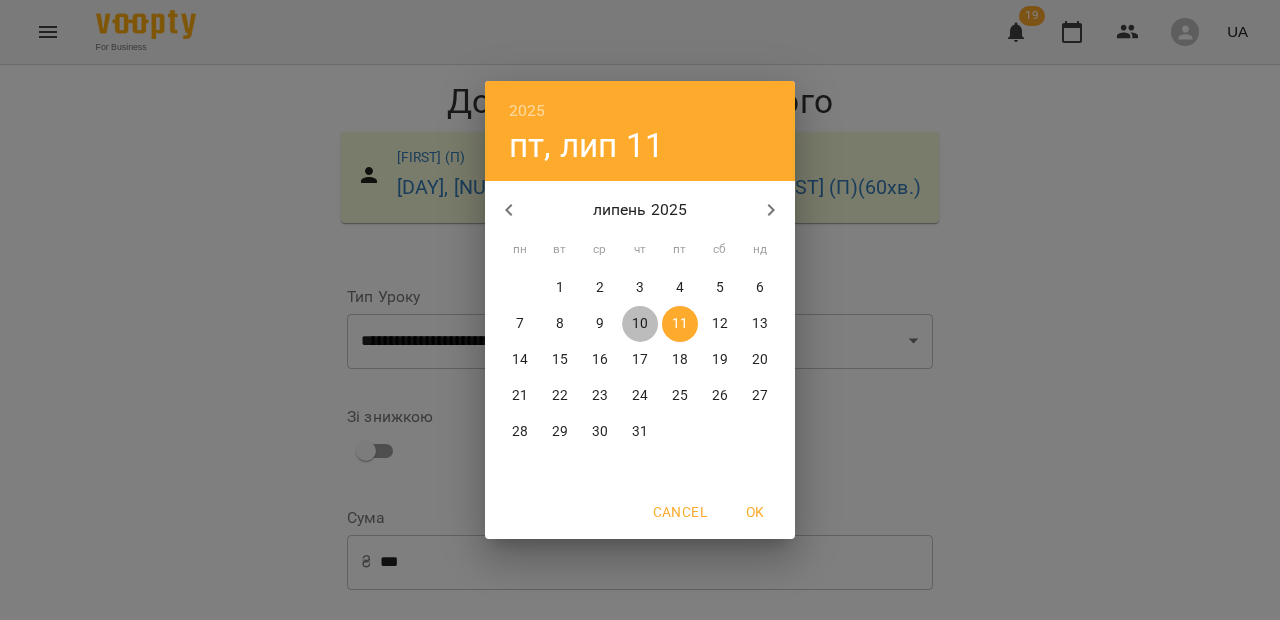 click on "10" at bounding box center [640, 324] 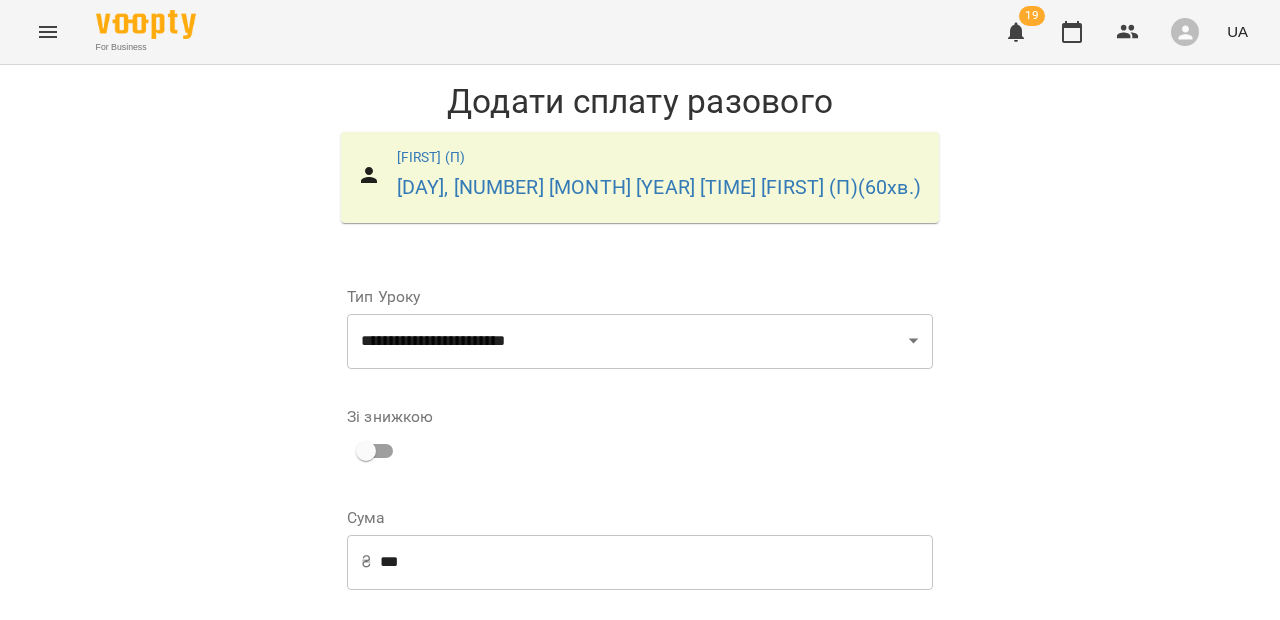 click on "Додати сплату разового" at bounding box center [806, 877] 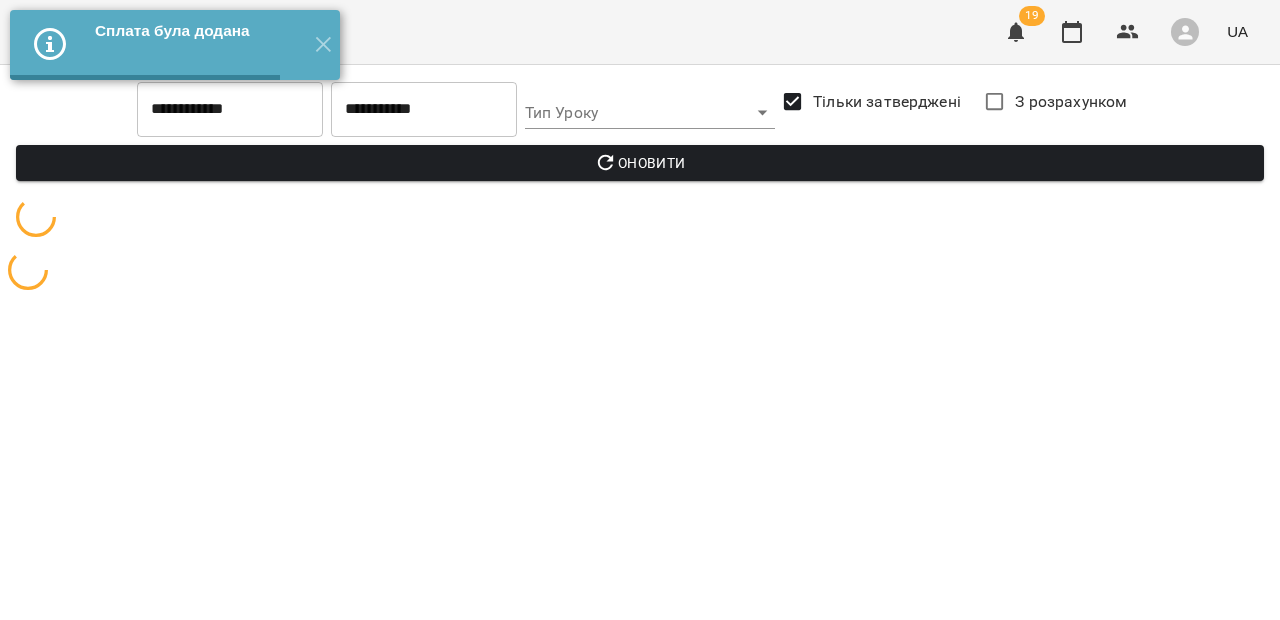 scroll, scrollTop: 0, scrollLeft: 0, axis: both 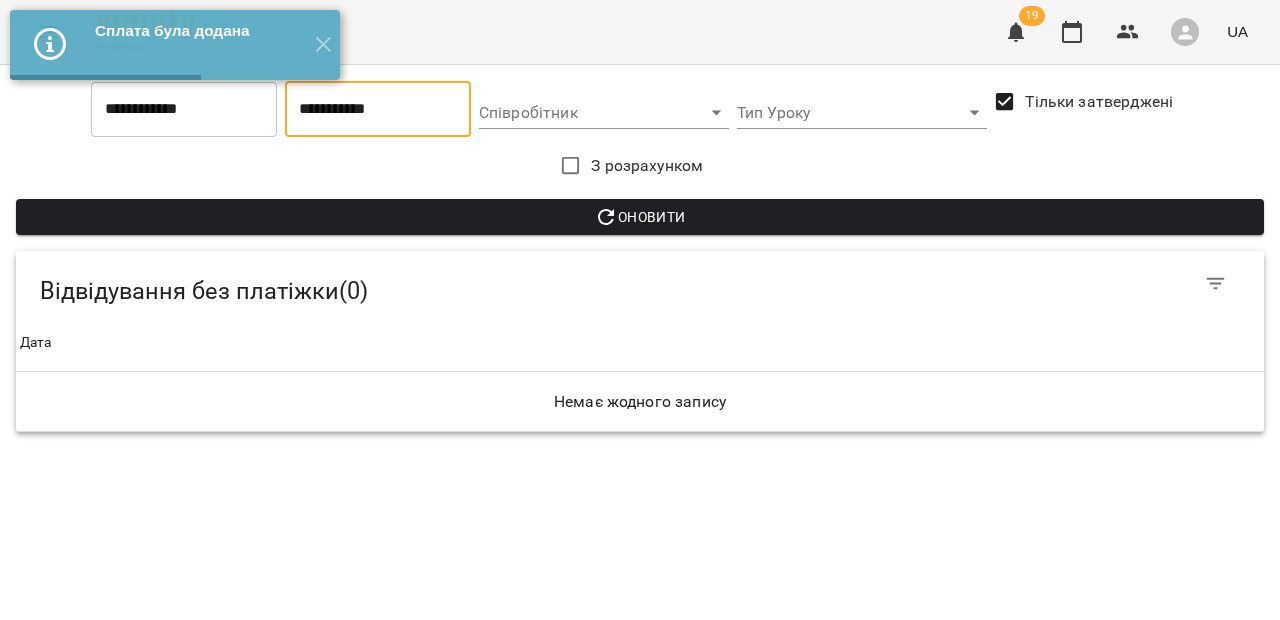 click on "**********" at bounding box center (378, 109) 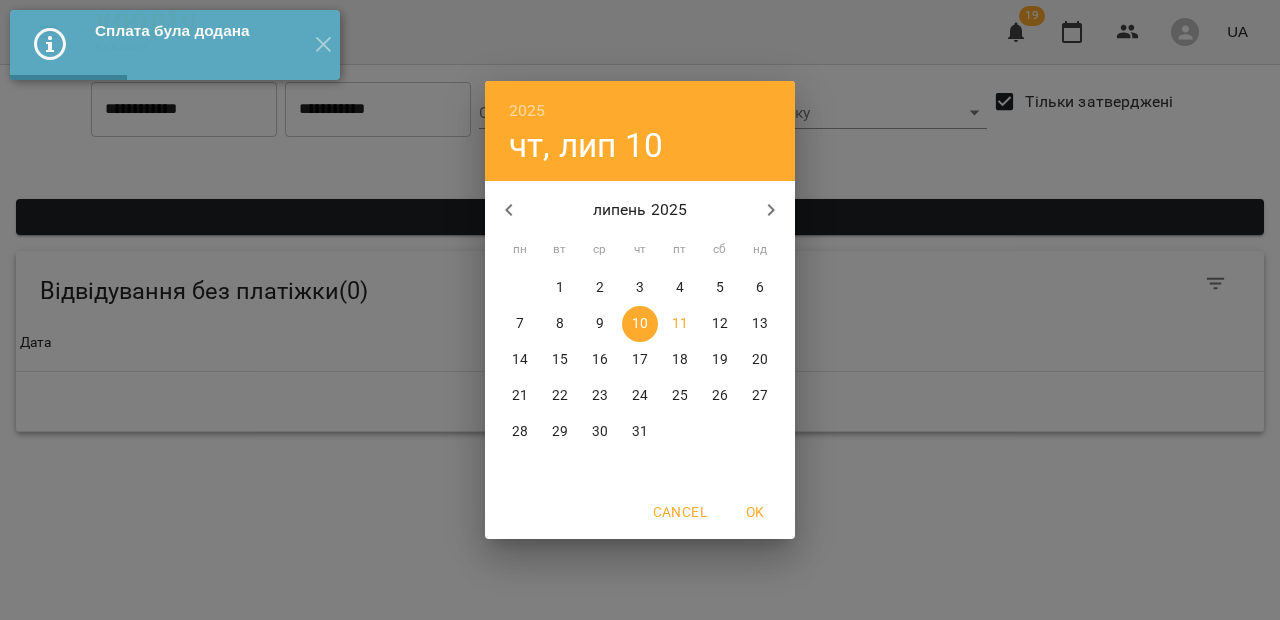 click on "11" at bounding box center [680, 324] 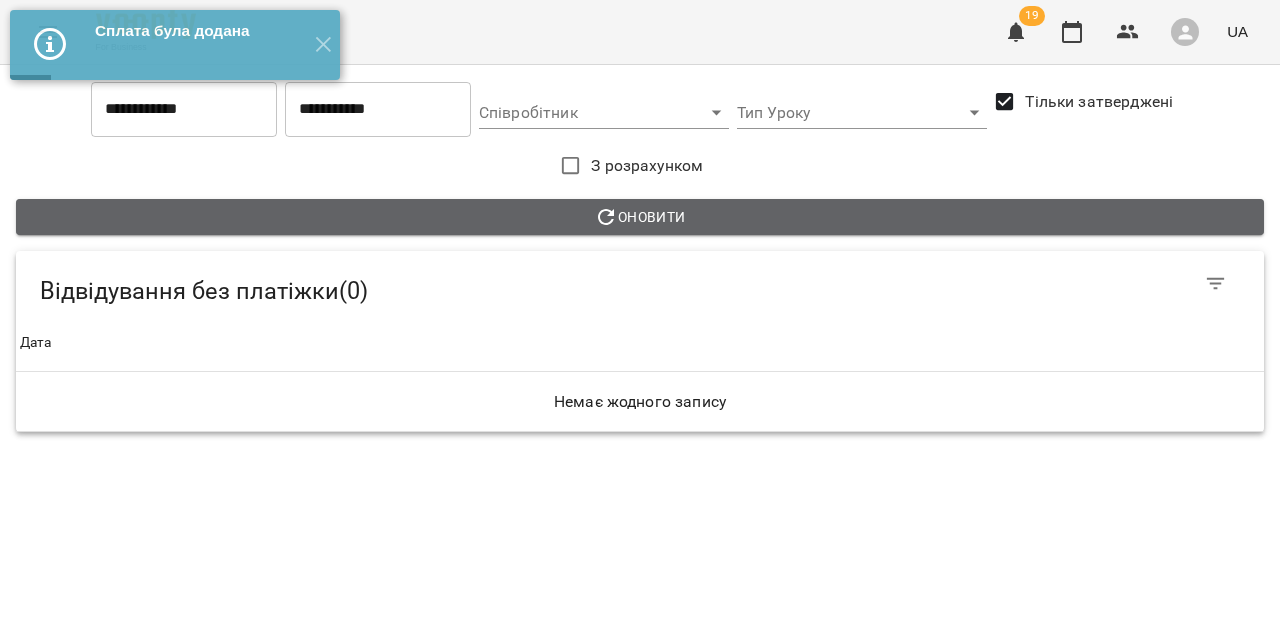 click on "Оновити" at bounding box center (640, 217) 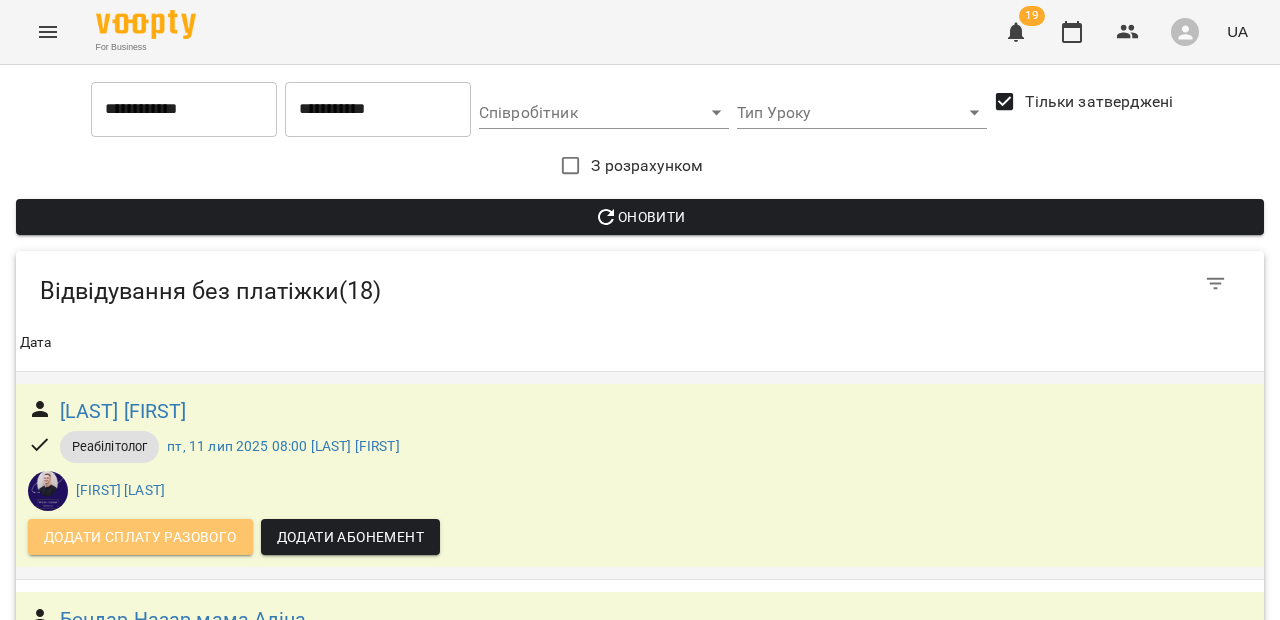 click on "Додати сплату разового" at bounding box center [140, 537] 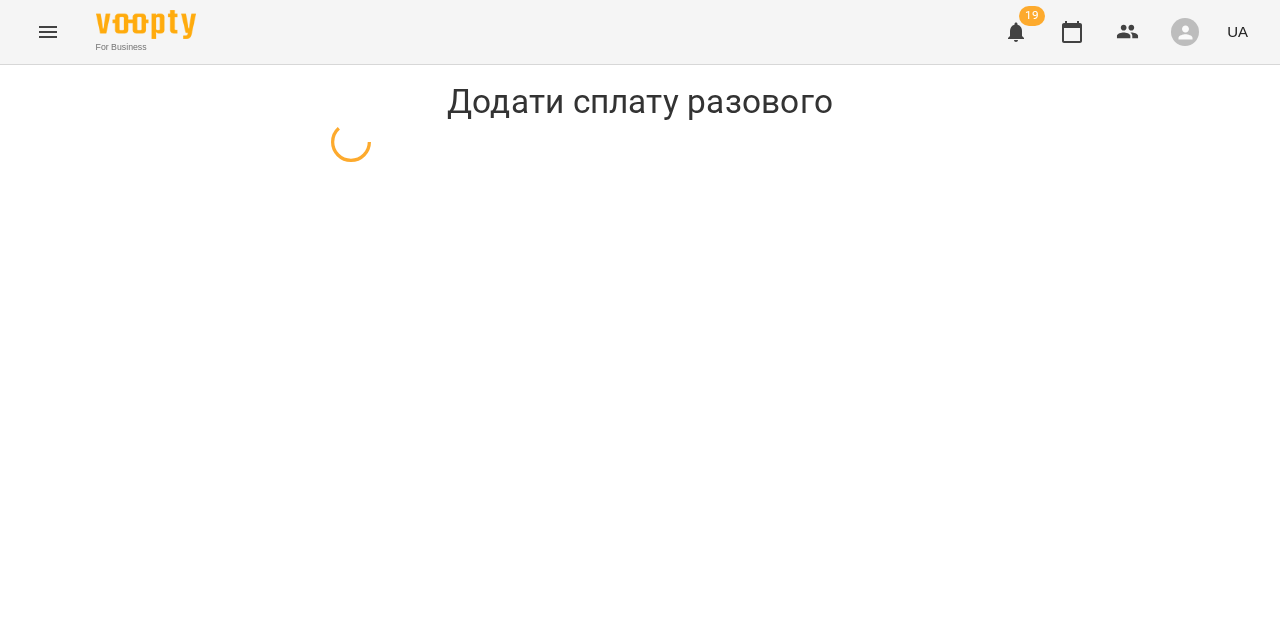 select on "**********" 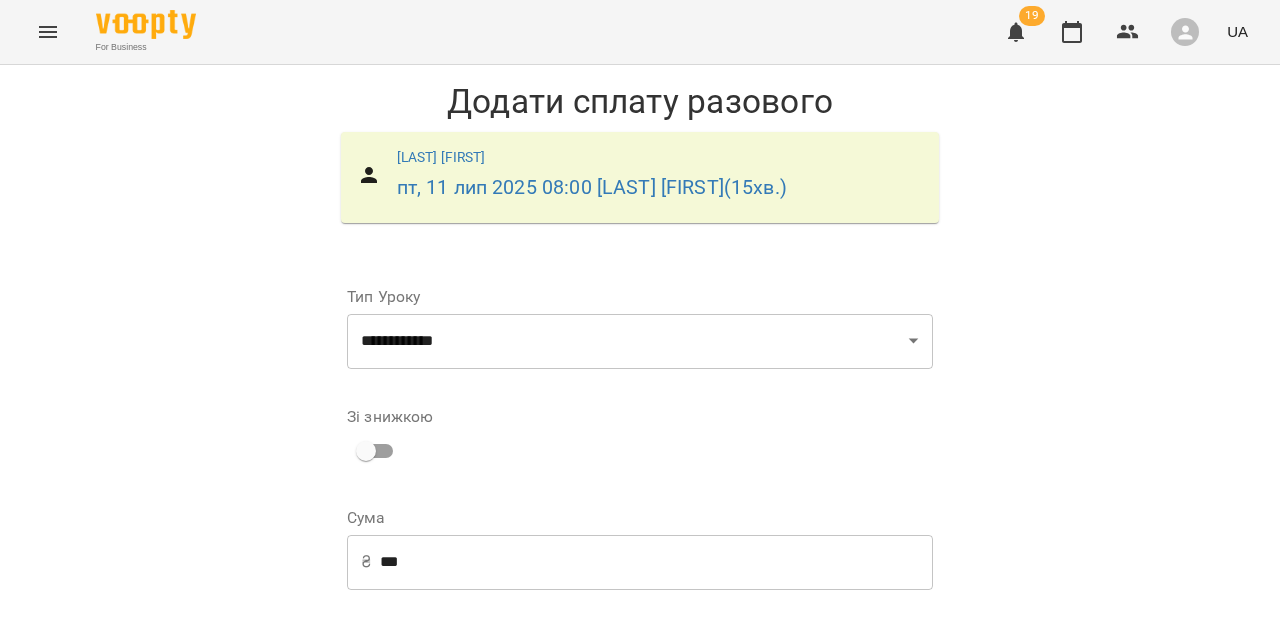scroll, scrollTop: 292, scrollLeft: 0, axis: vertical 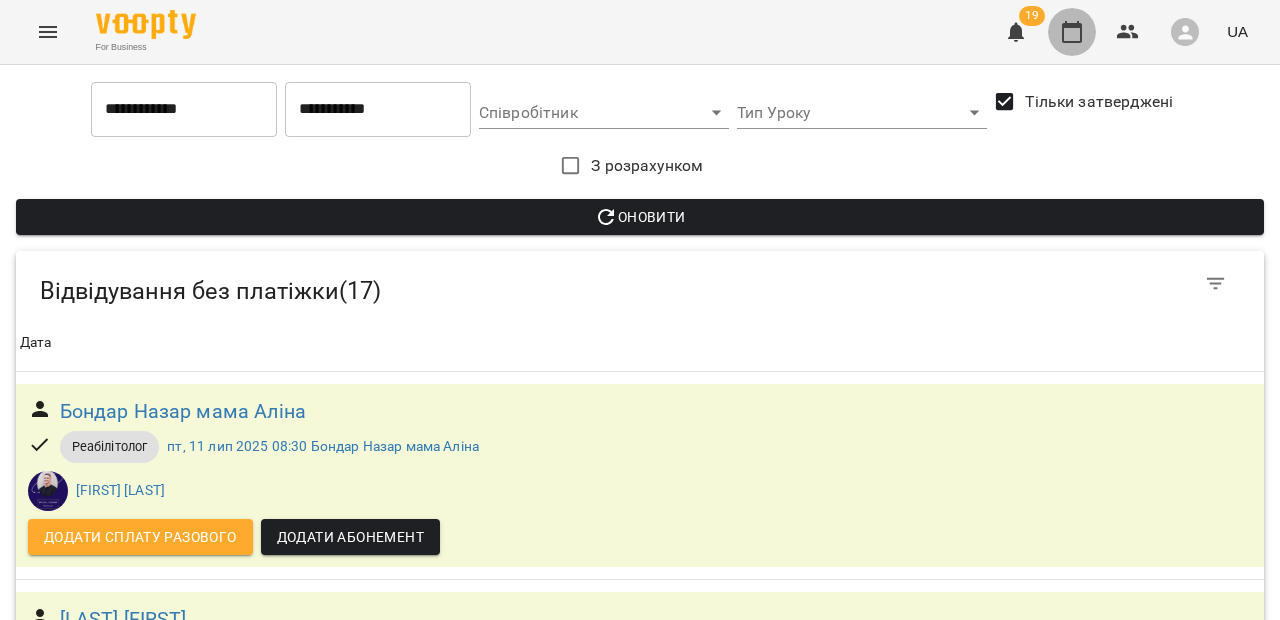 click 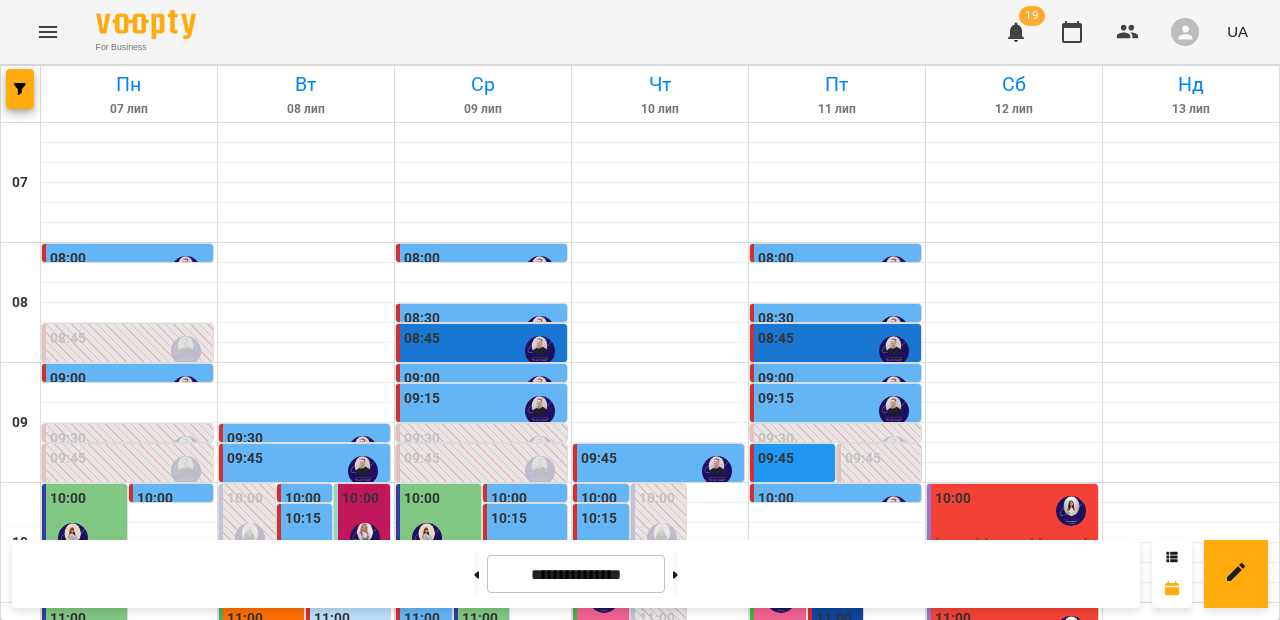scroll, scrollTop: 757, scrollLeft: 0, axis: vertical 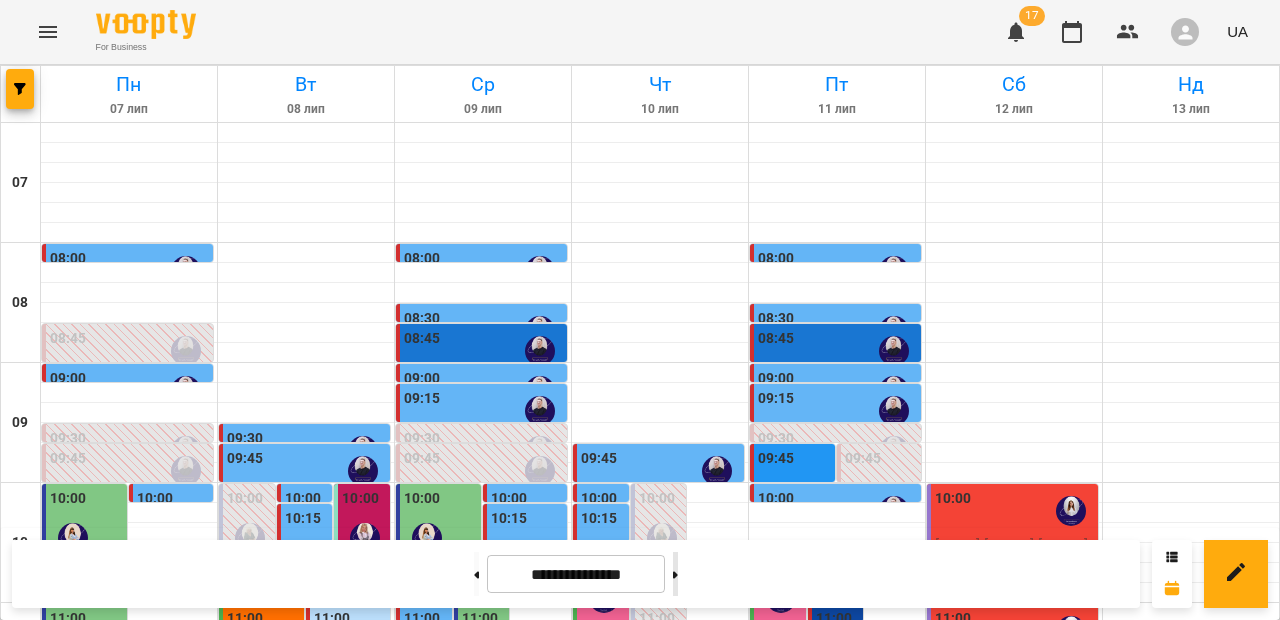 click at bounding box center (675, 574) 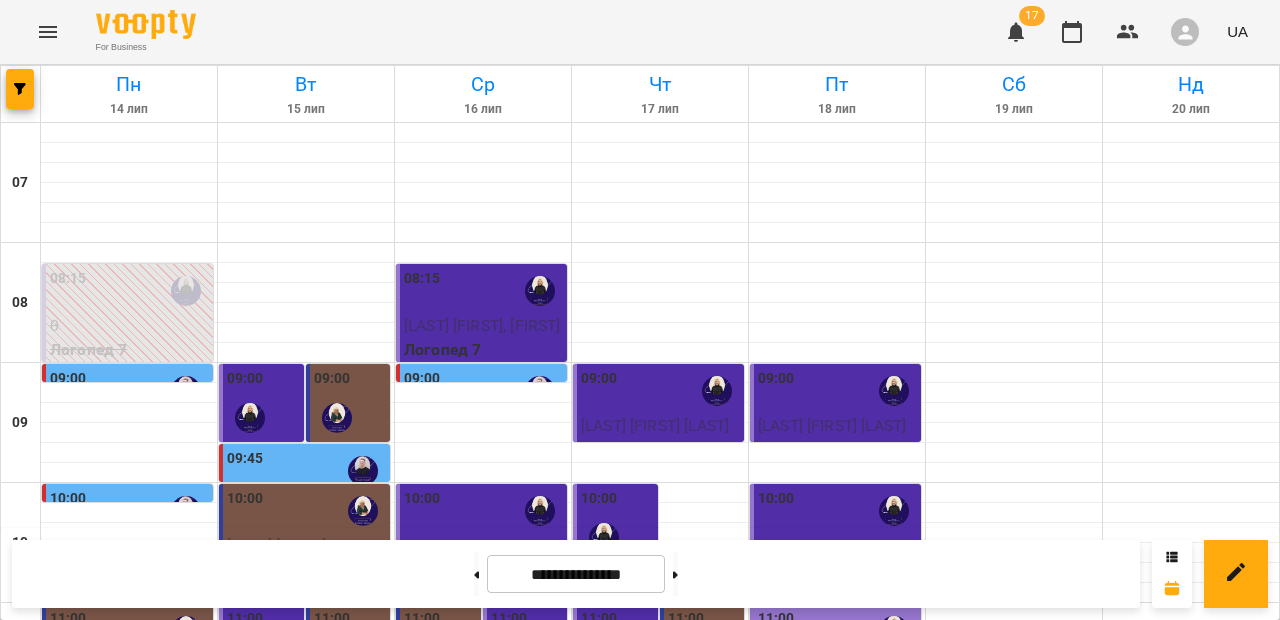 scroll, scrollTop: 0, scrollLeft: 0, axis: both 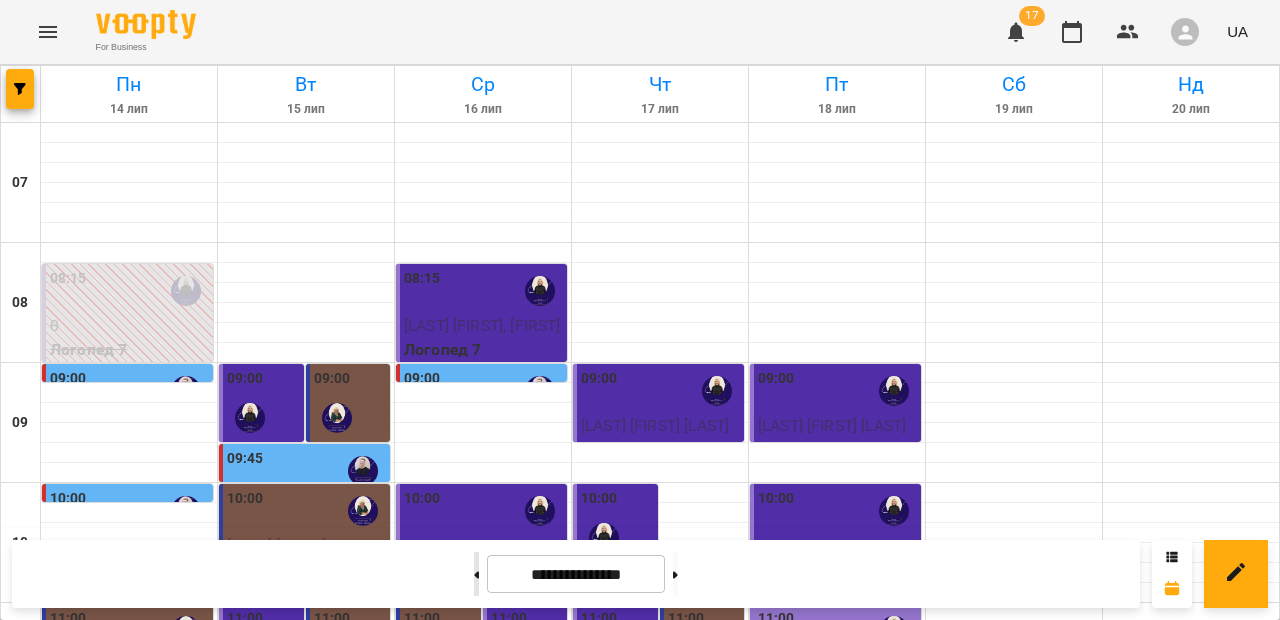 click 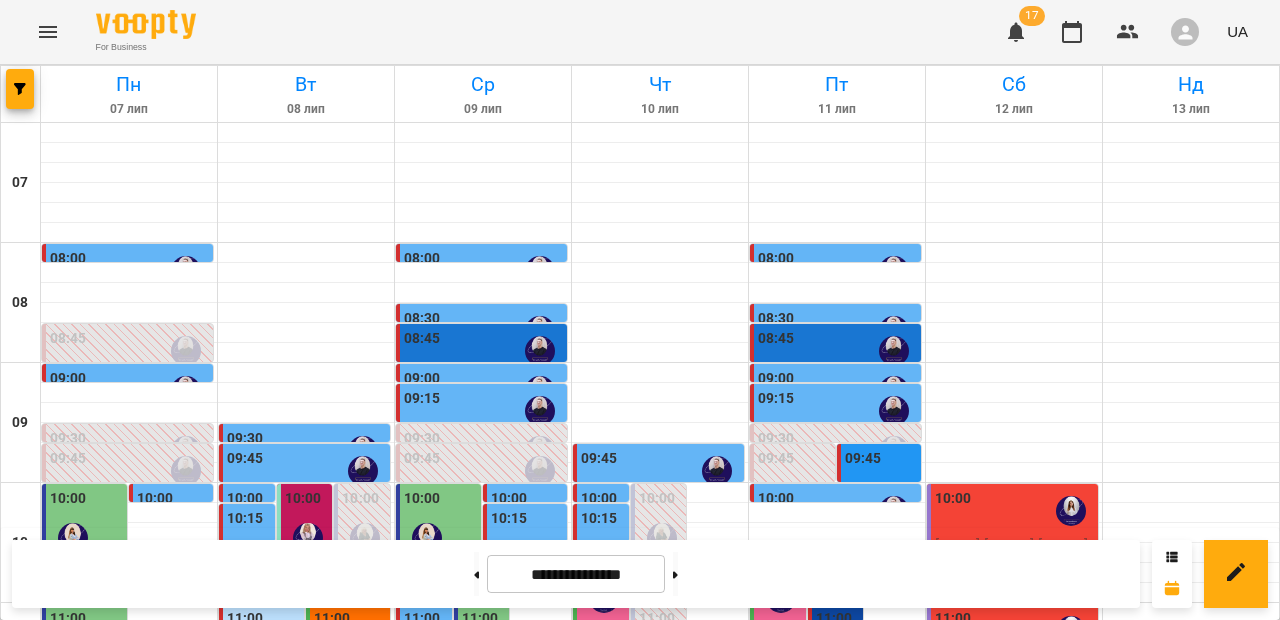 scroll, scrollTop: 0, scrollLeft: 0, axis: both 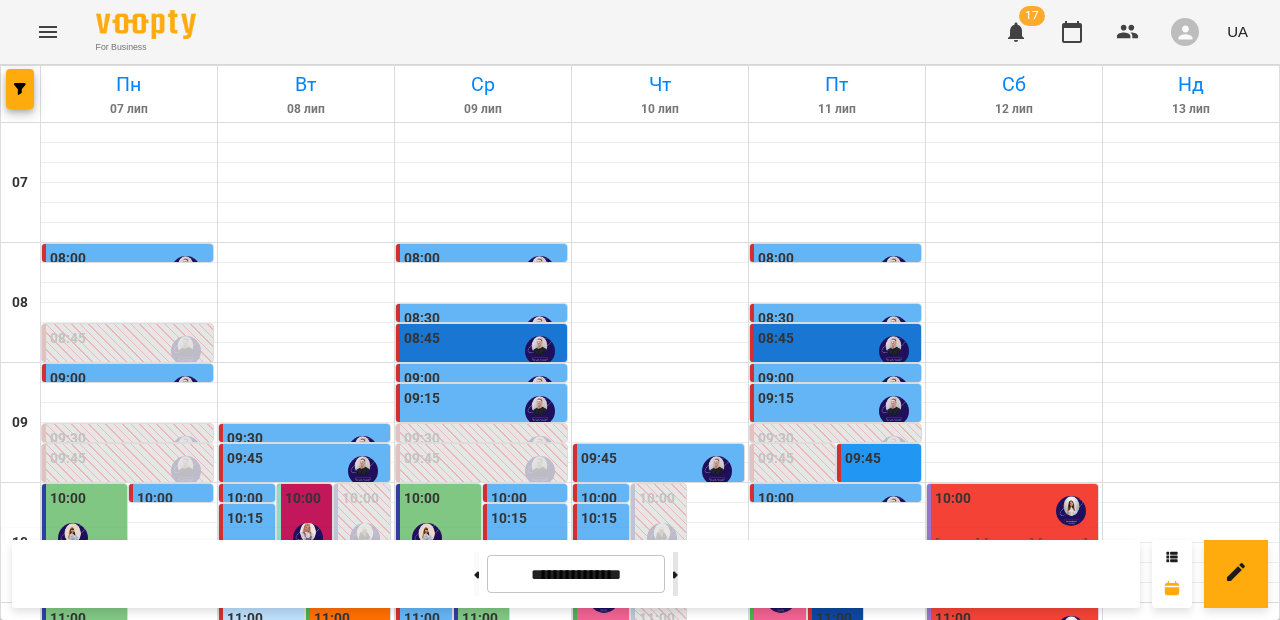 click at bounding box center (675, 574) 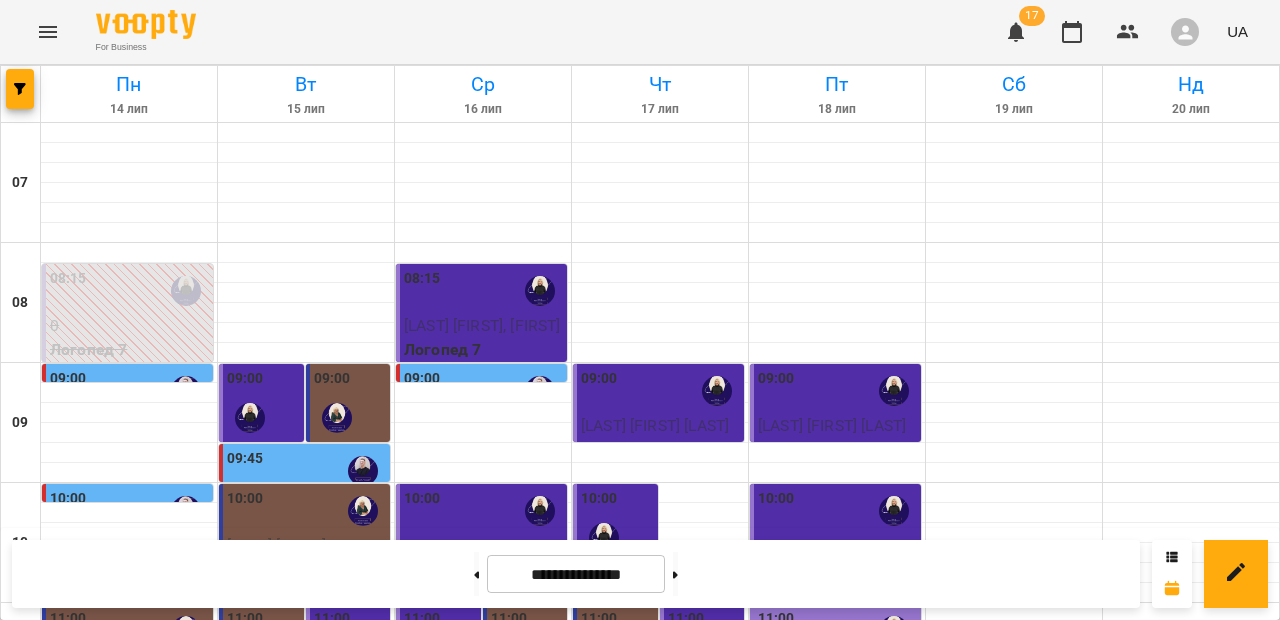scroll, scrollTop: 90, scrollLeft: 0, axis: vertical 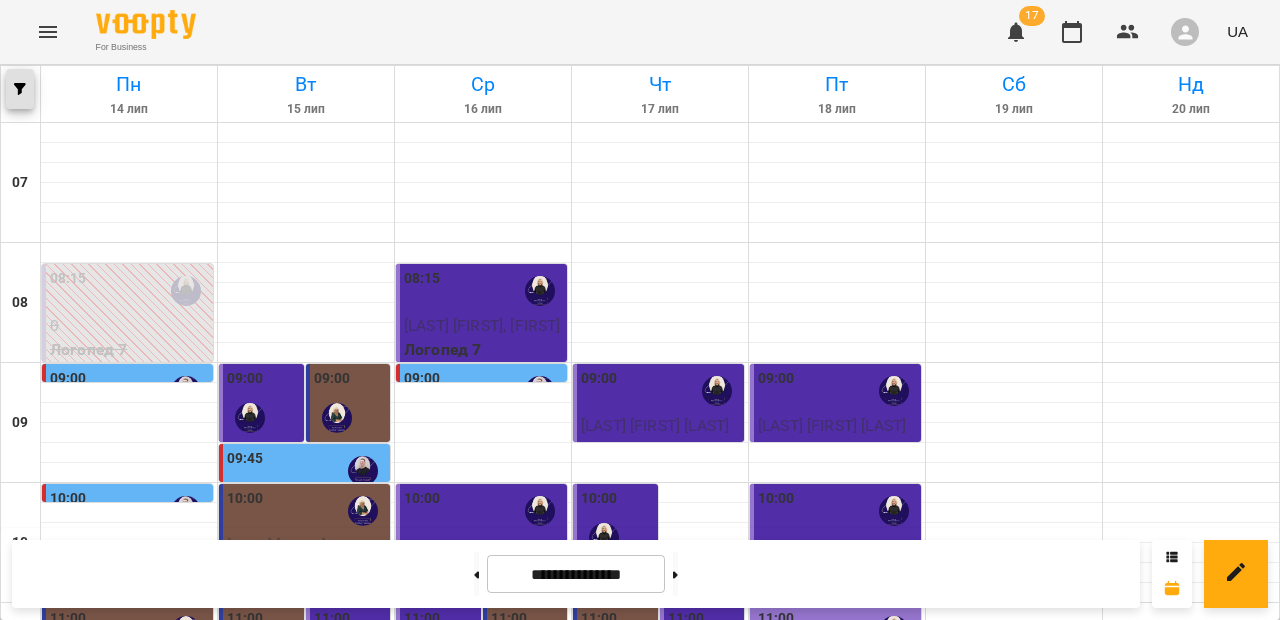 click at bounding box center [20, 89] 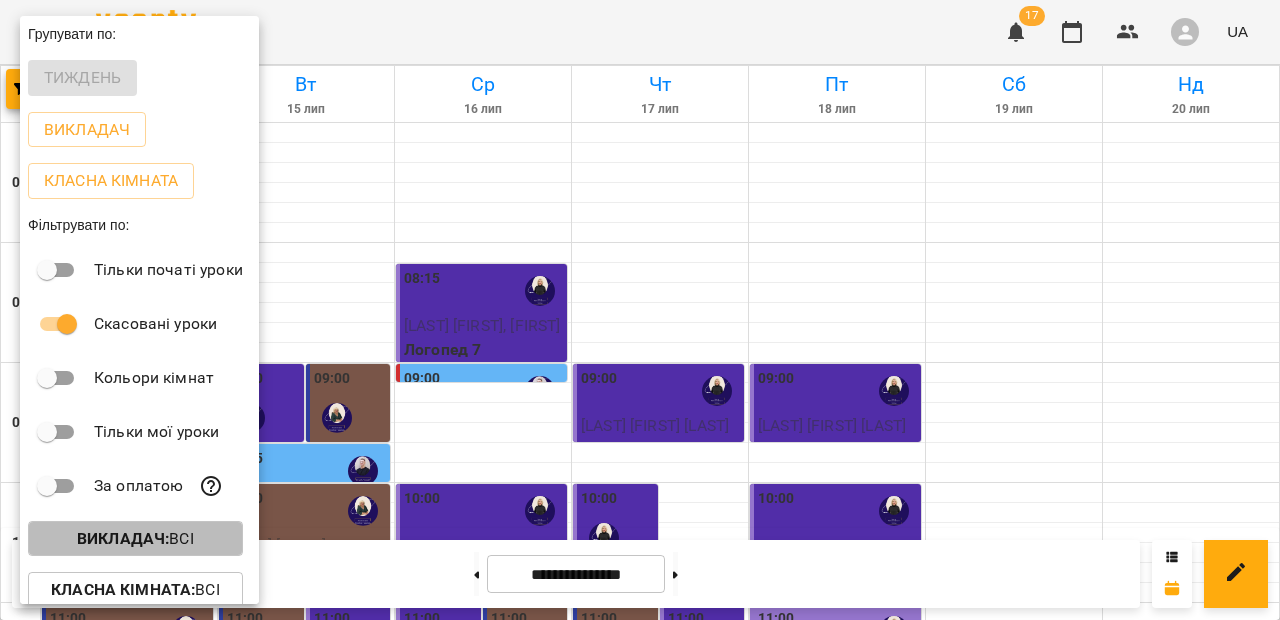 click on "Викладач :  Всі" at bounding box center (135, 539) 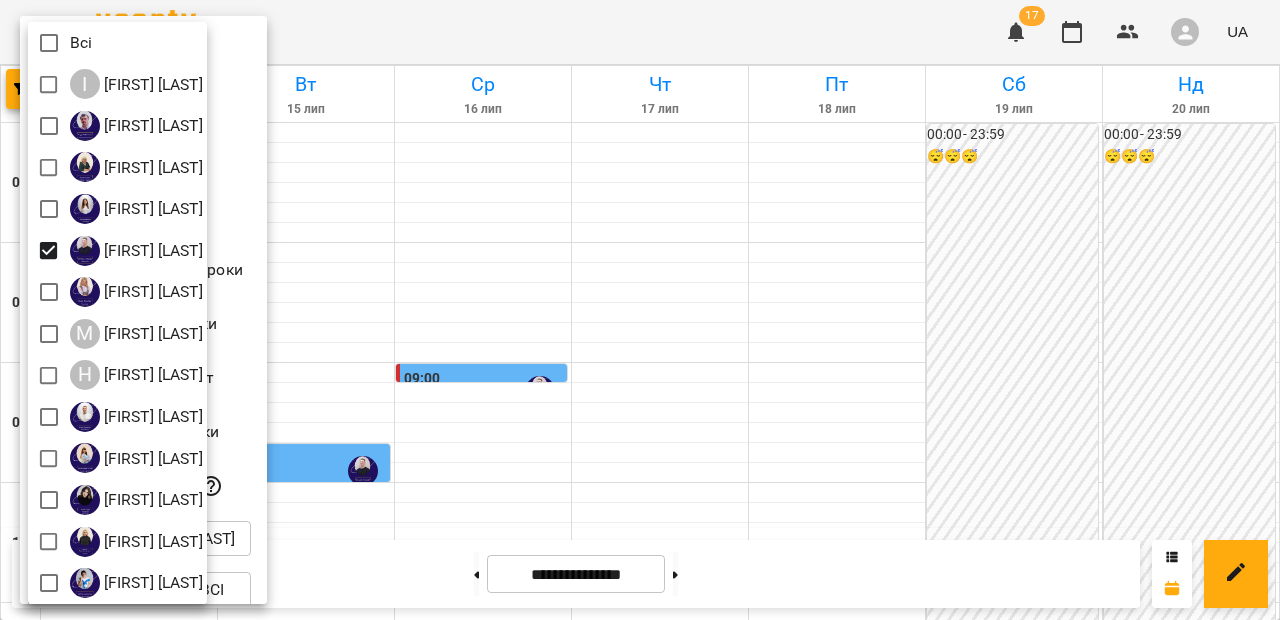 click at bounding box center (640, 310) 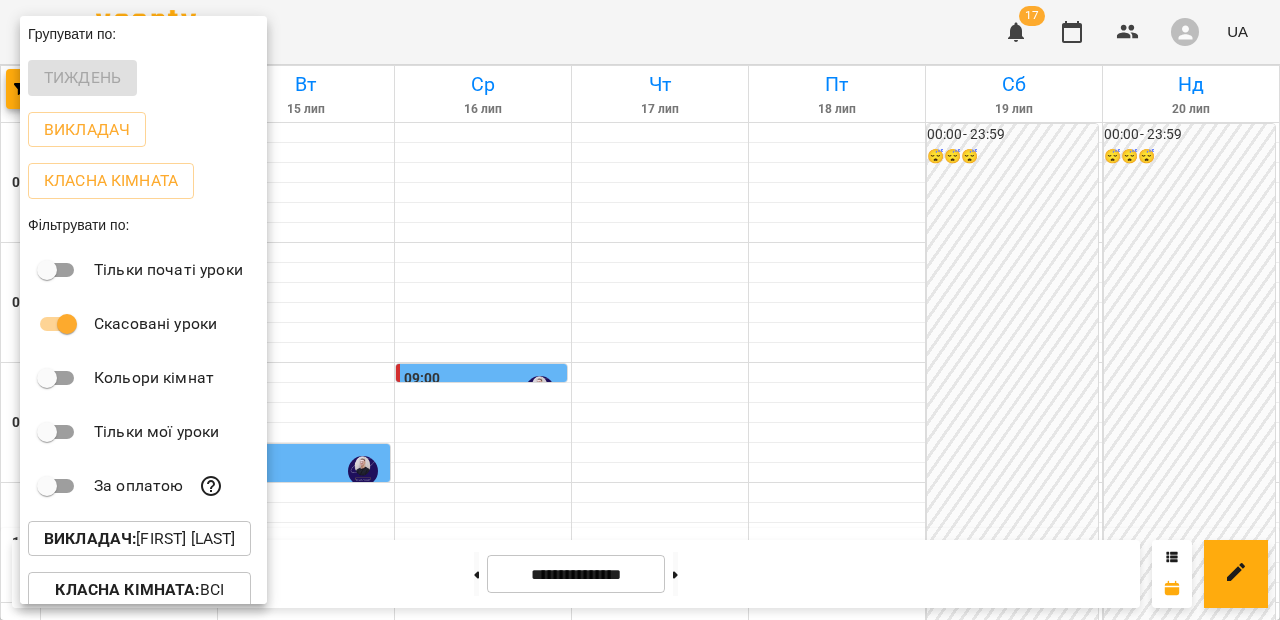 click at bounding box center [640, 310] 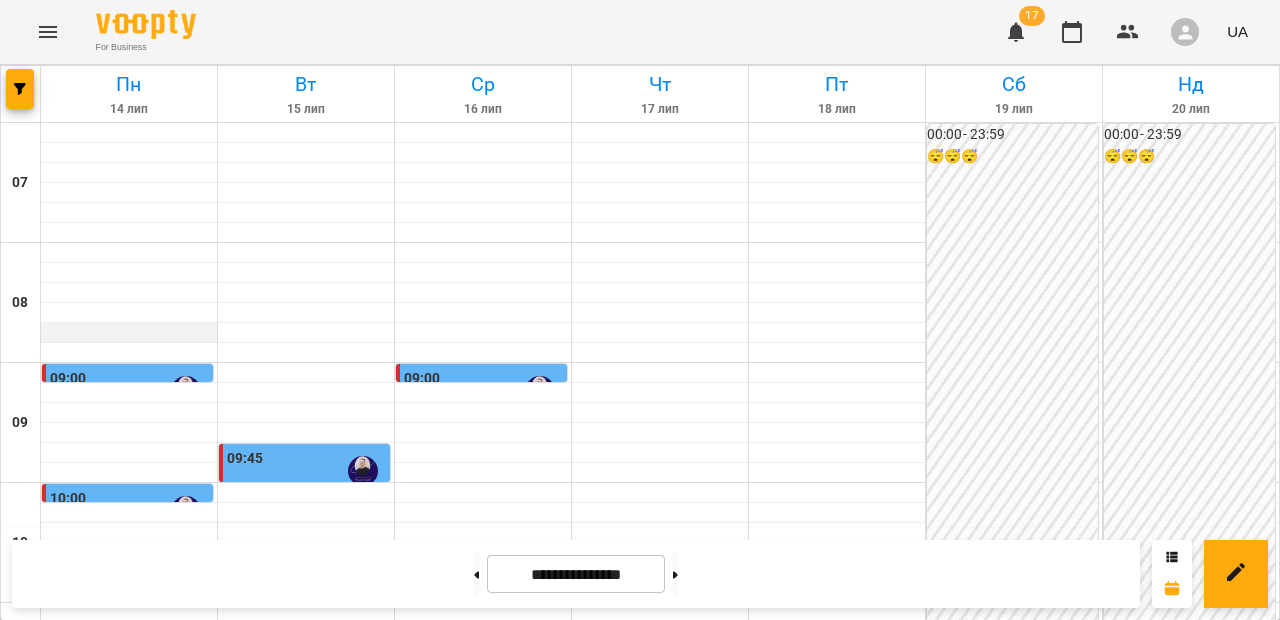 click at bounding box center (129, 333) 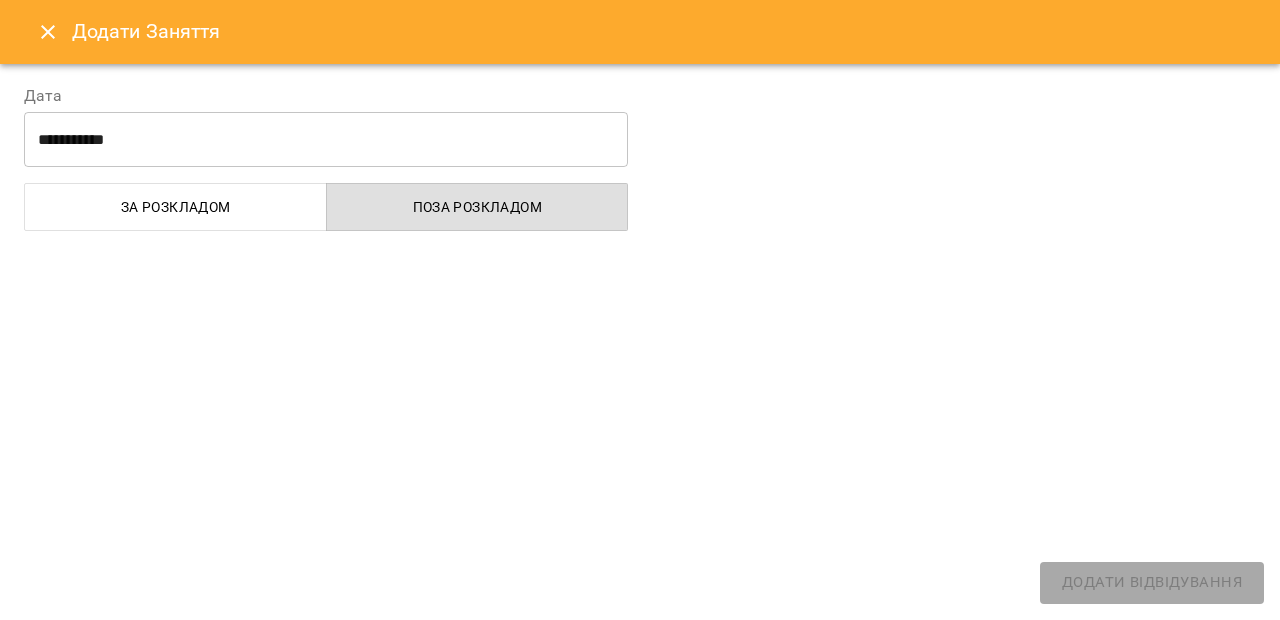 select 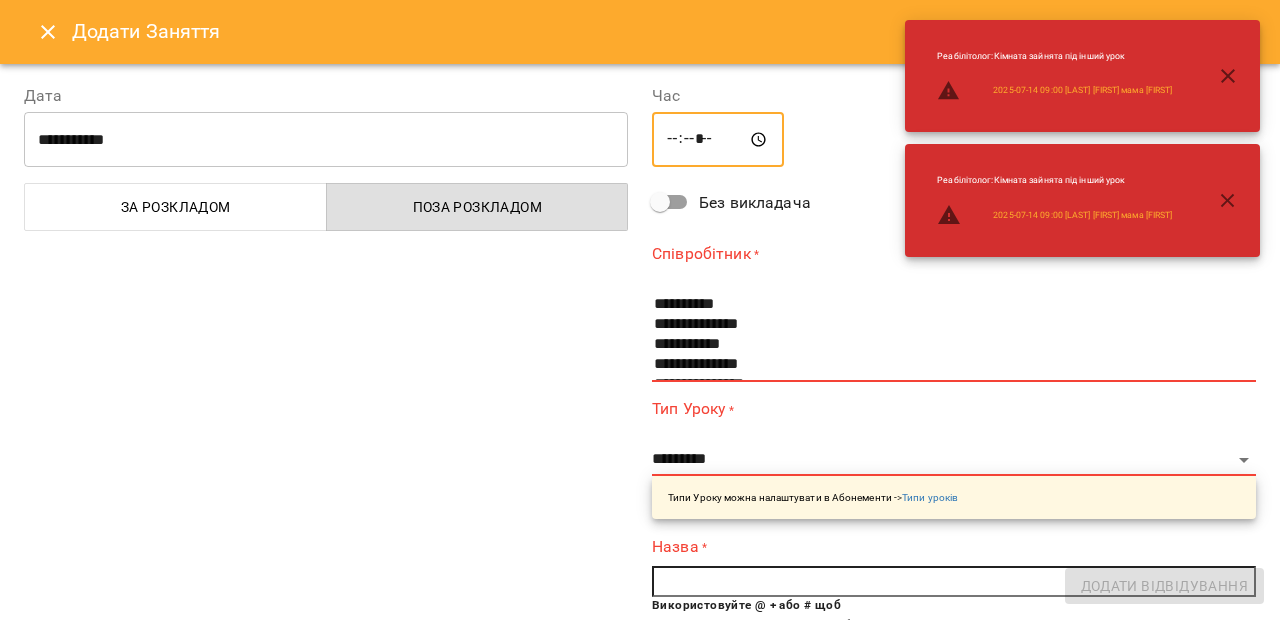click on "*****" at bounding box center (718, 140) 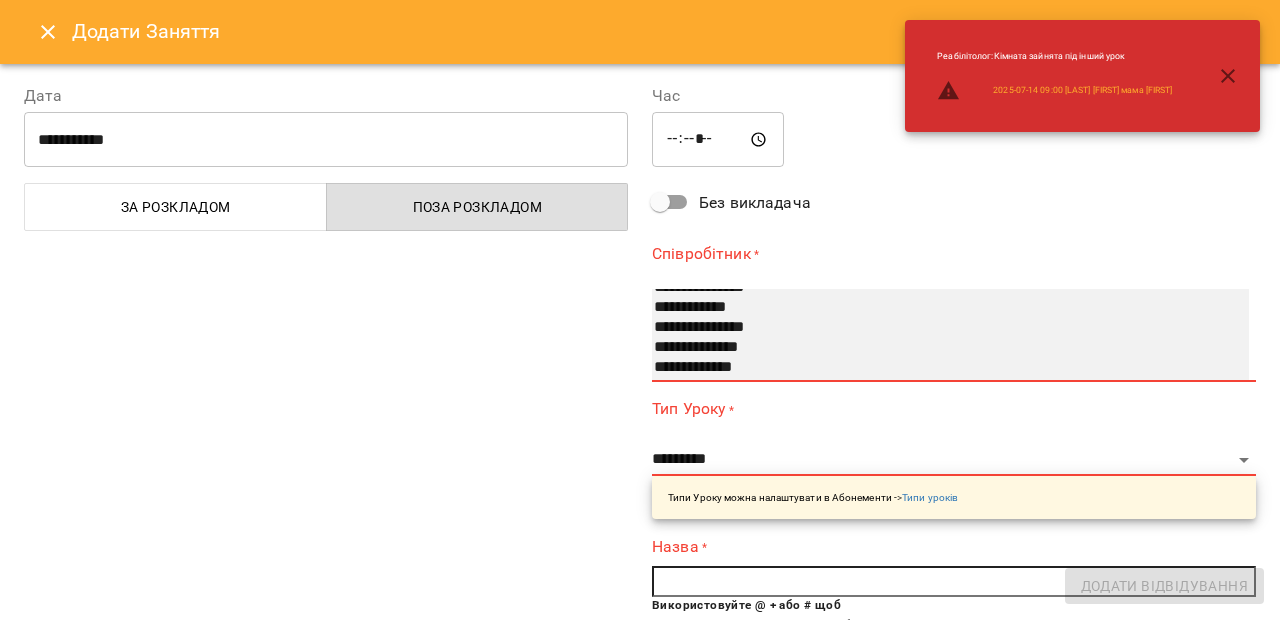scroll, scrollTop: 92, scrollLeft: 0, axis: vertical 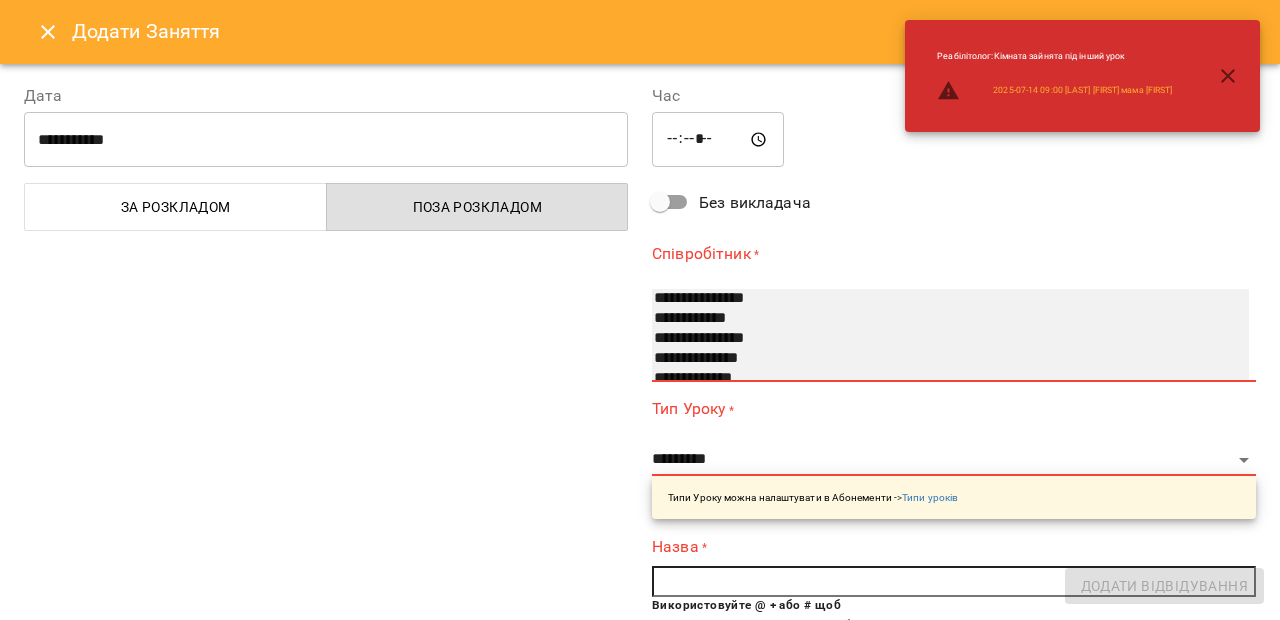 select on "**********" 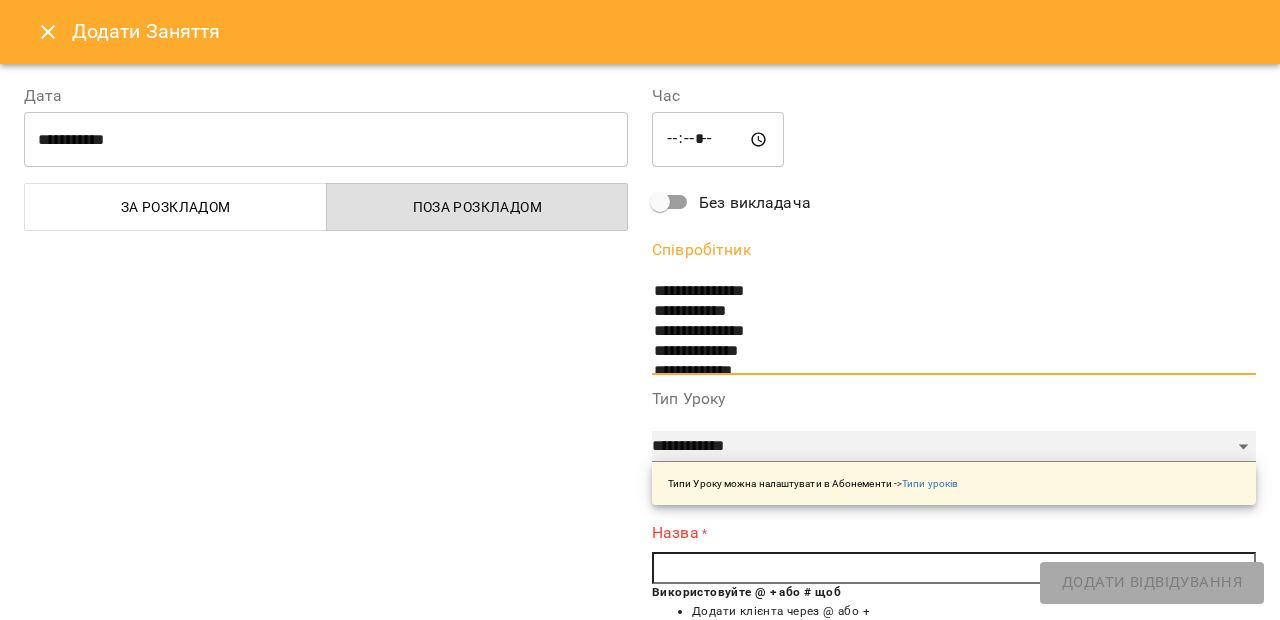 click on "**********" at bounding box center (954, 447) 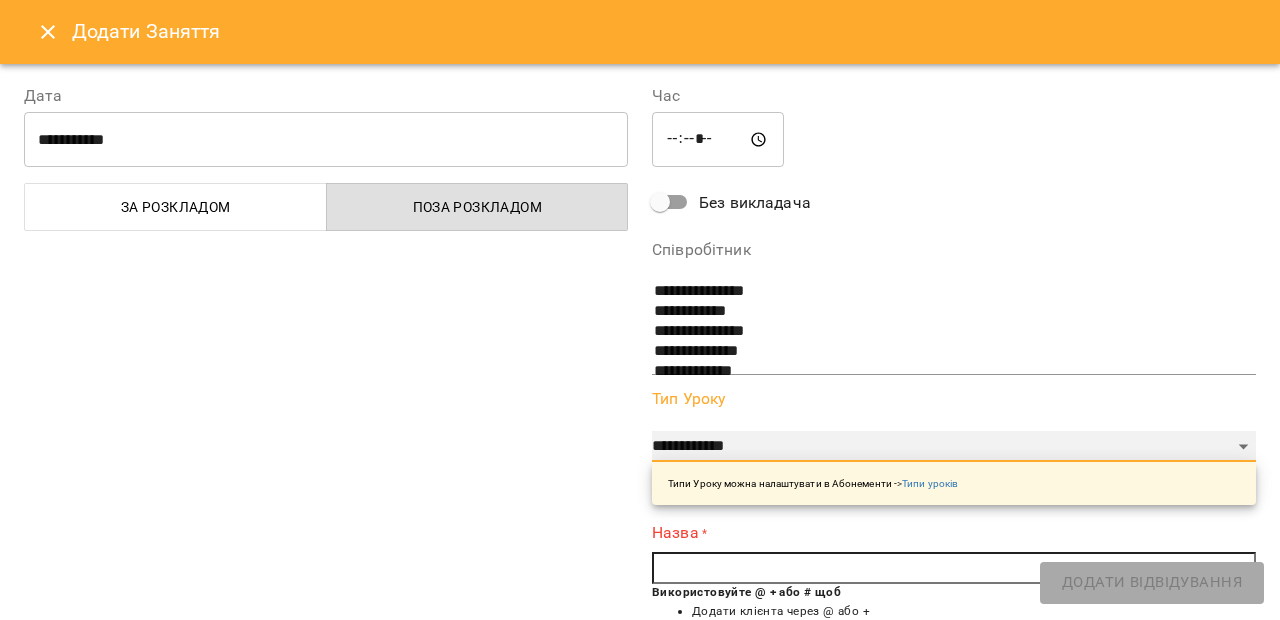 select on "**********" 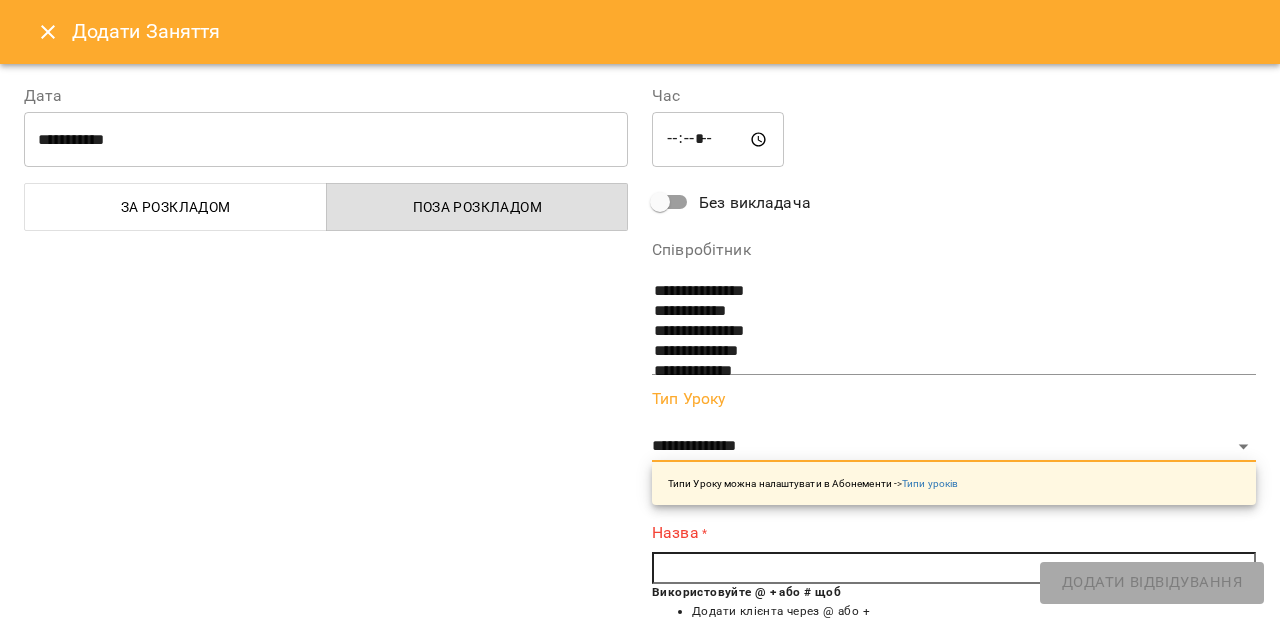 click at bounding box center (954, 568) 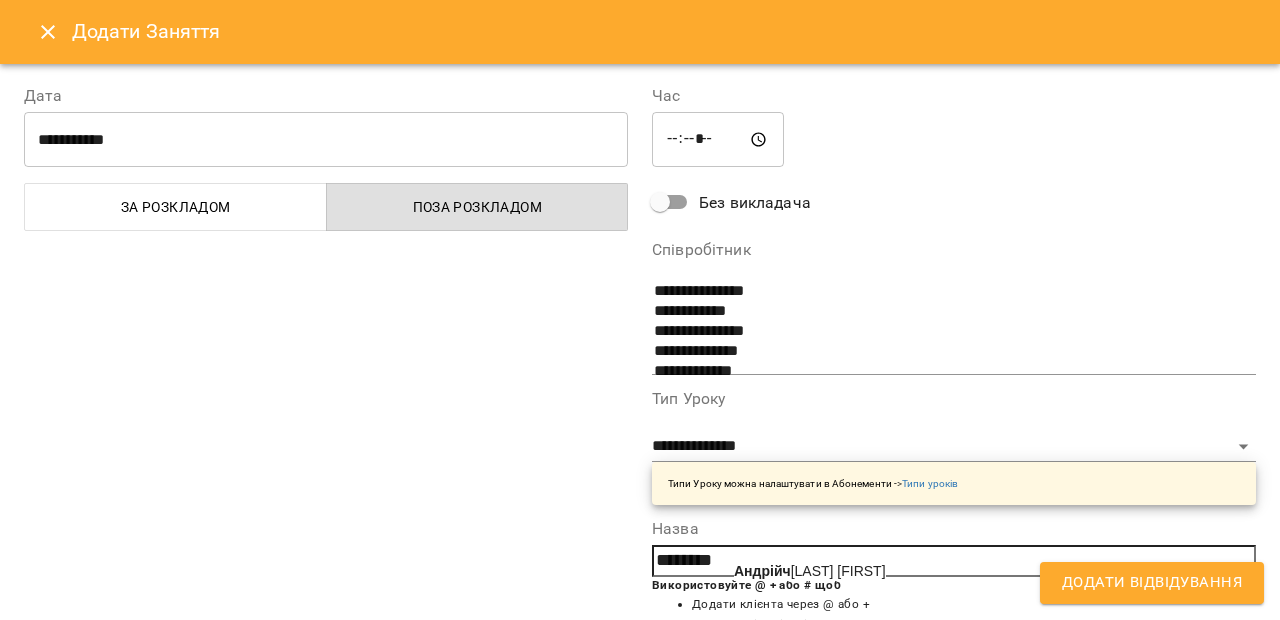 click on "Андрійч" 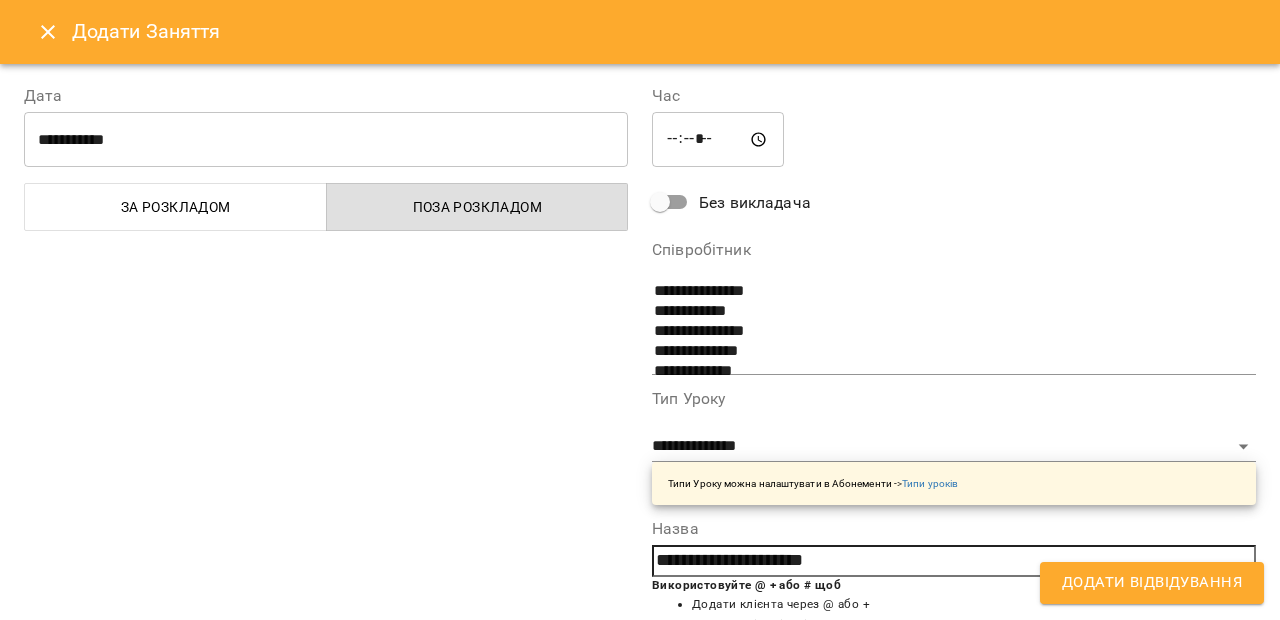 click on "Додати Відвідування" at bounding box center [1152, 583] 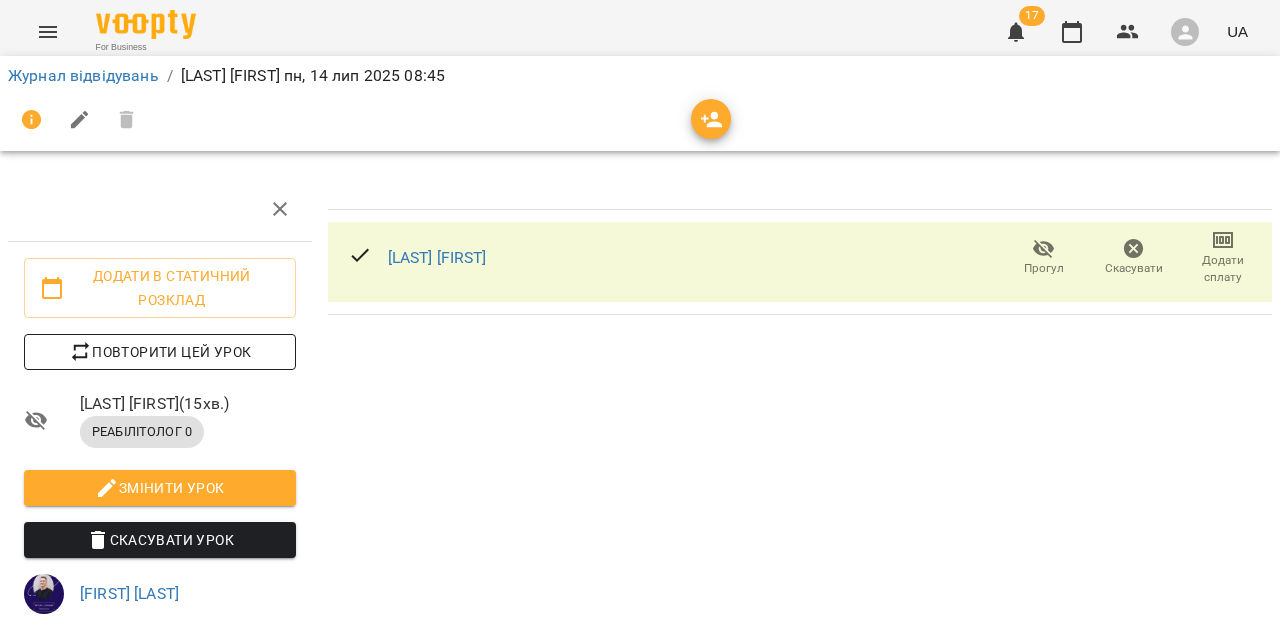 click on "Повторити цей урок" at bounding box center [160, 352] 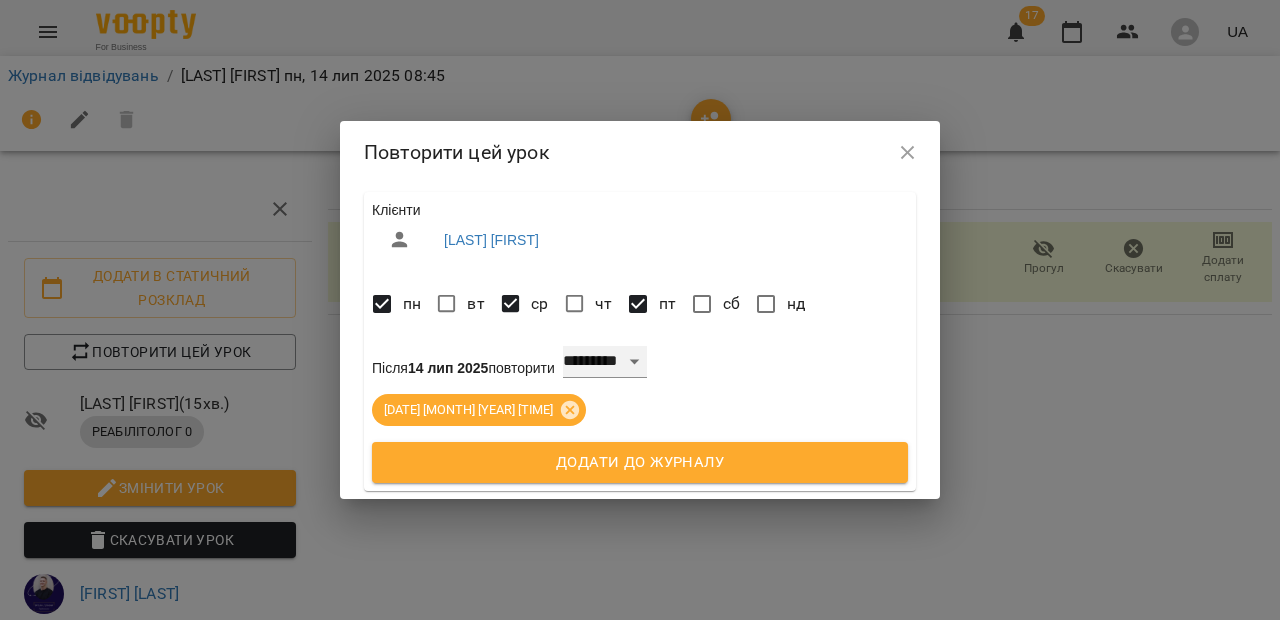 click on "**********" at bounding box center (605, 362) 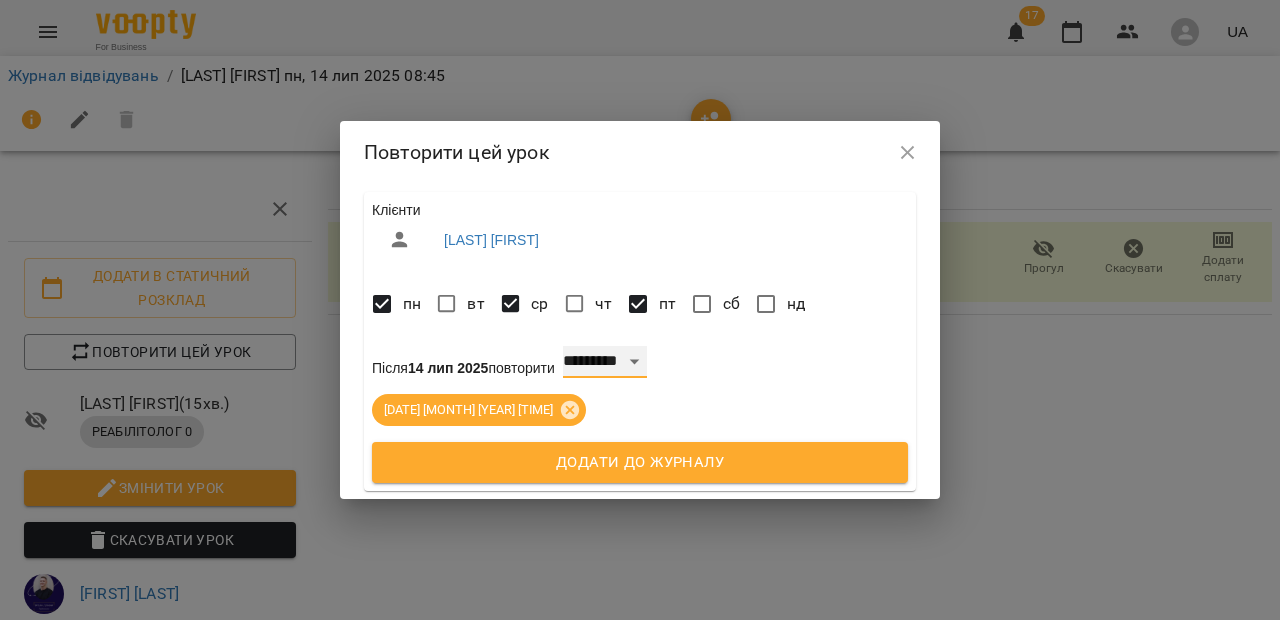 select on "*" 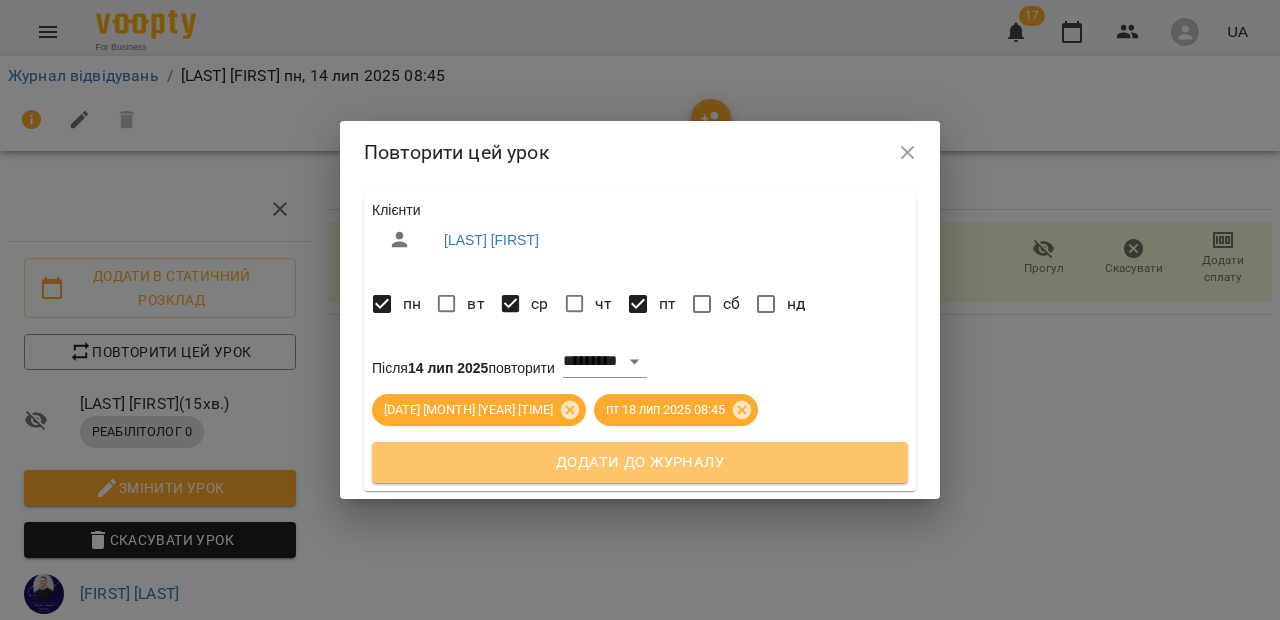 click on "Додати до журналу" at bounding box center (640, 463) 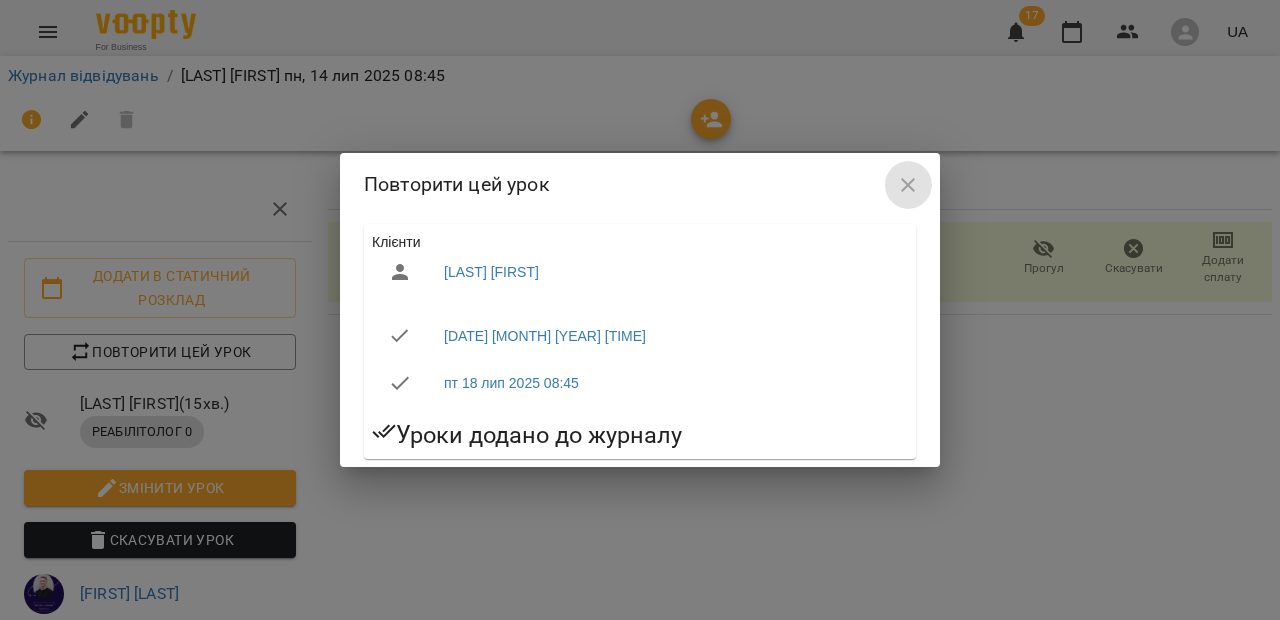 click at bounding box center (908, 185) 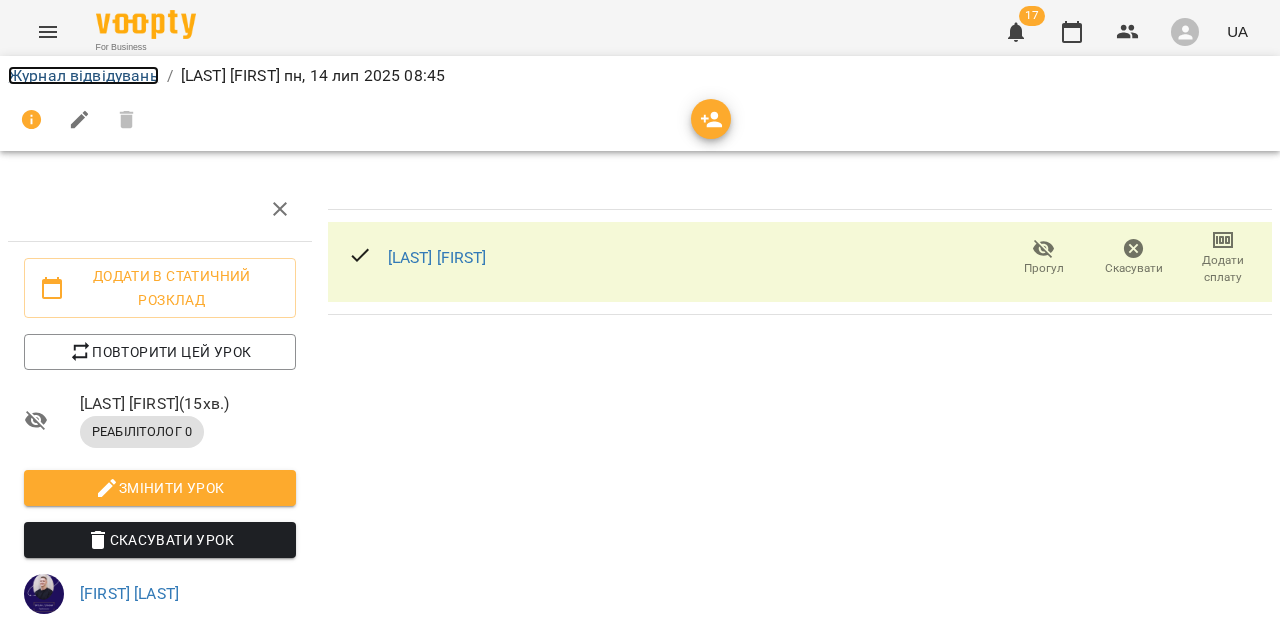 click on "Журнал відвідувань" at bounding box center (83, 75) 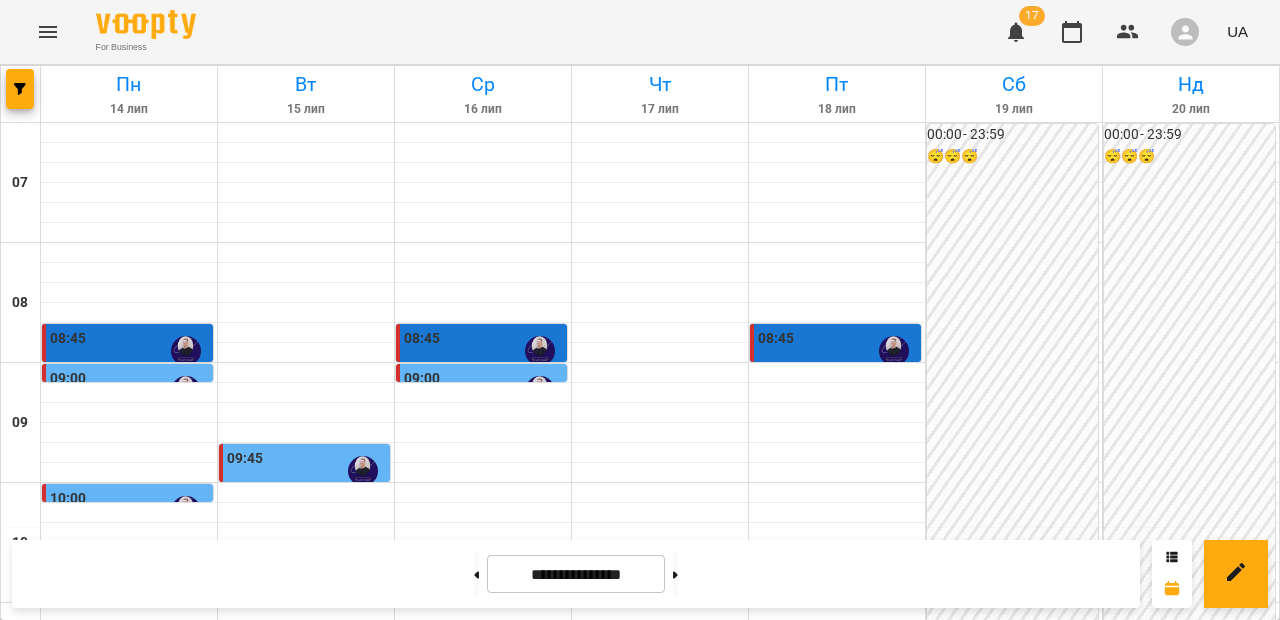 scroll, scrollTop: 192, scrollLeft: 0, axis: vertical 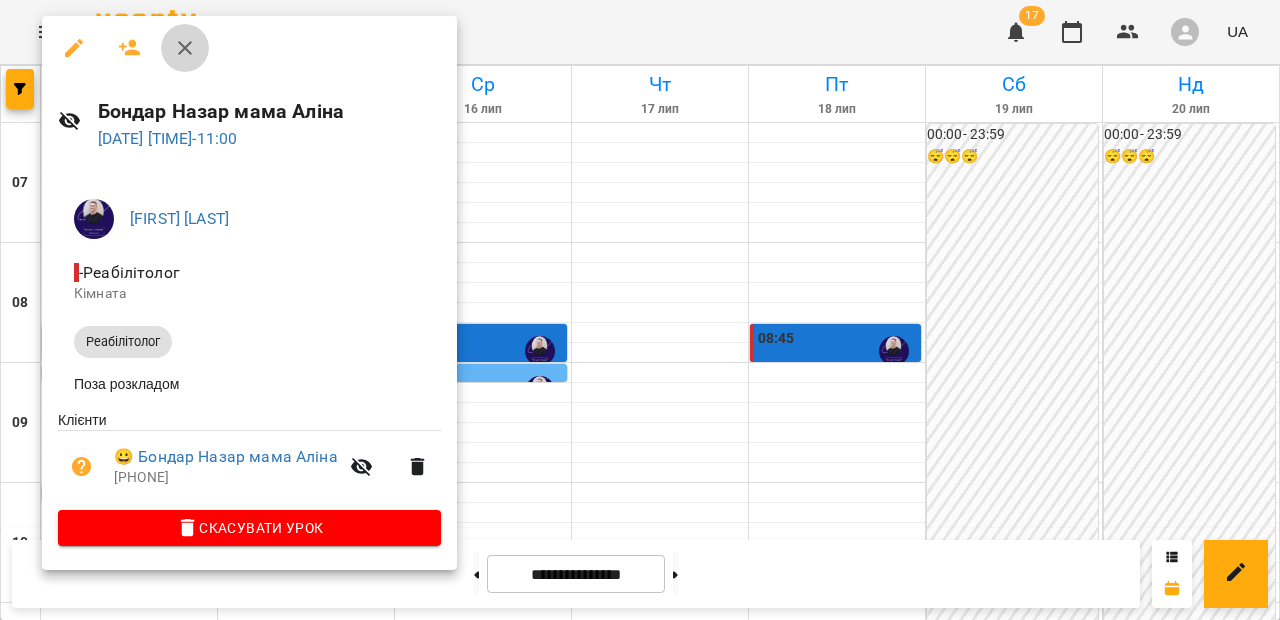 click at bounding box center [185, 48] 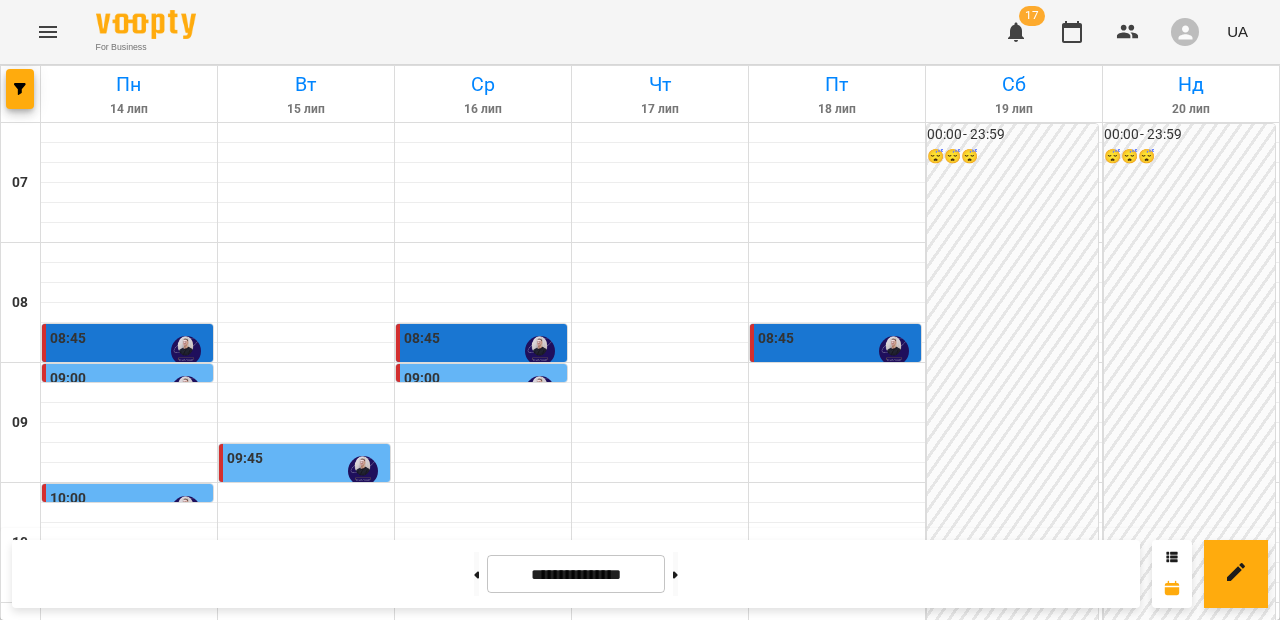 scroll, scrollTop: 51, scrollLeft: 0, axis: vertical 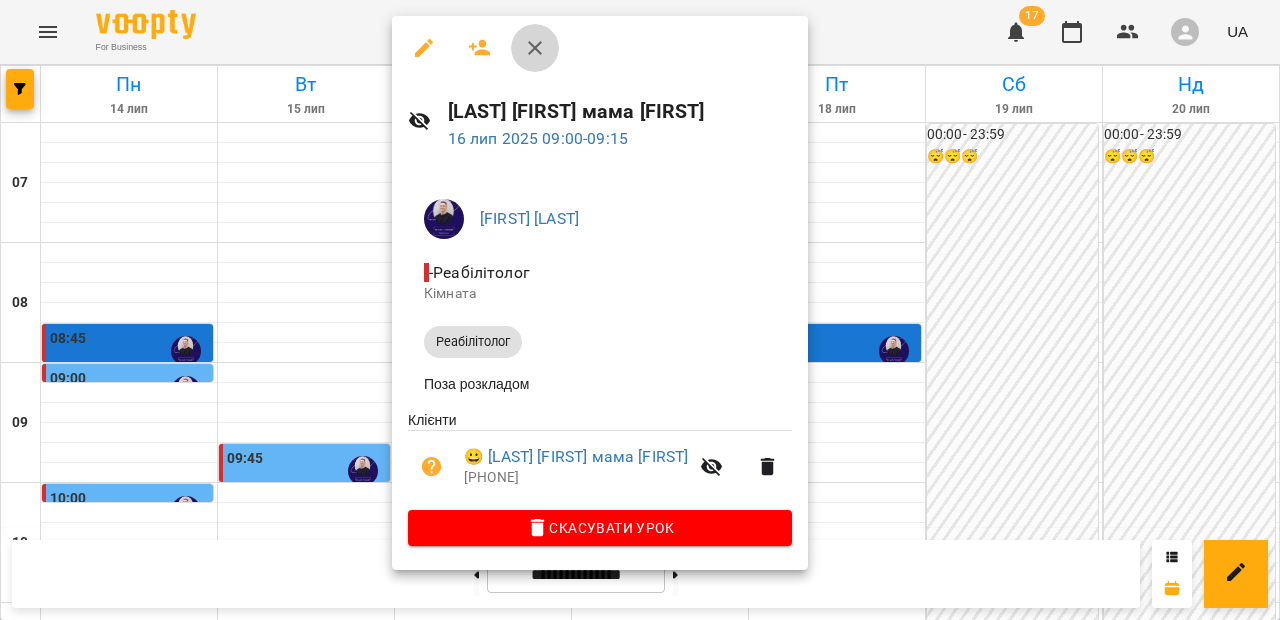 click 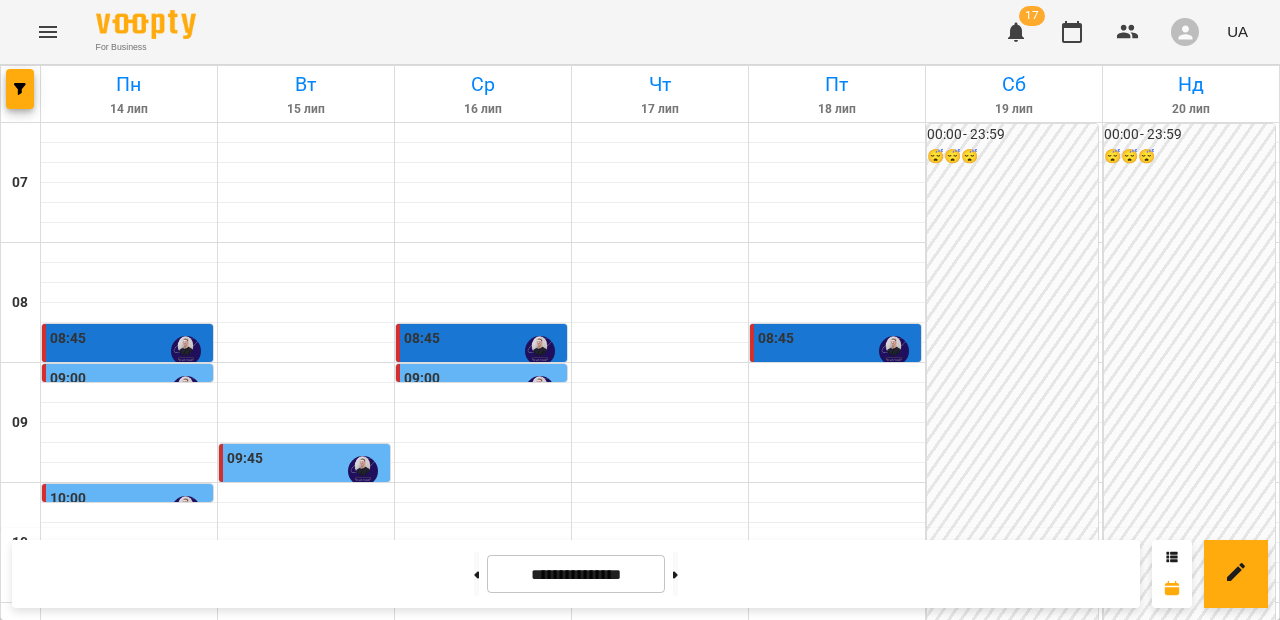 click on "09:00" at bounding box center (129, 391) 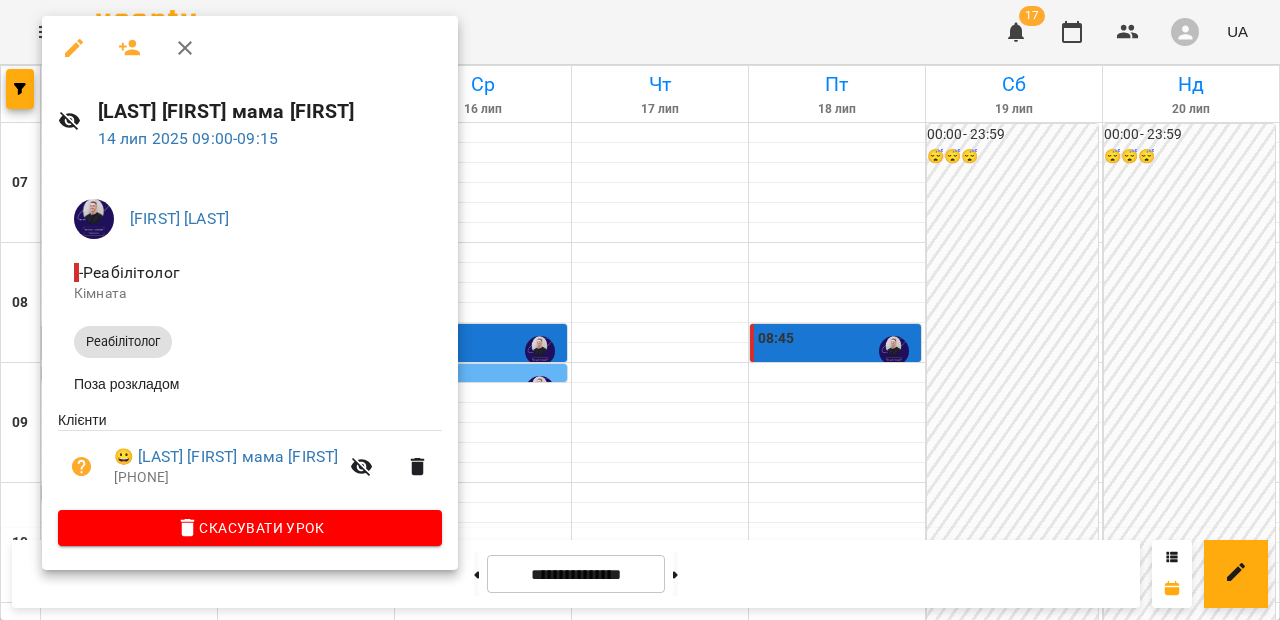 click 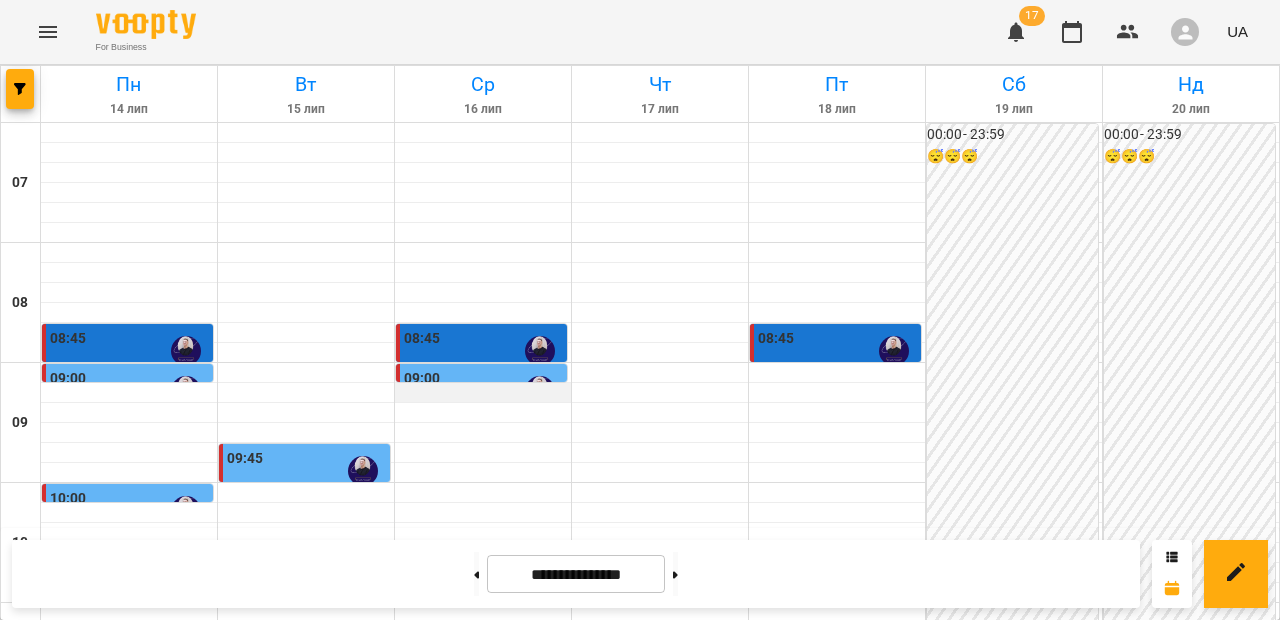 click at bounding box center [483, 393] 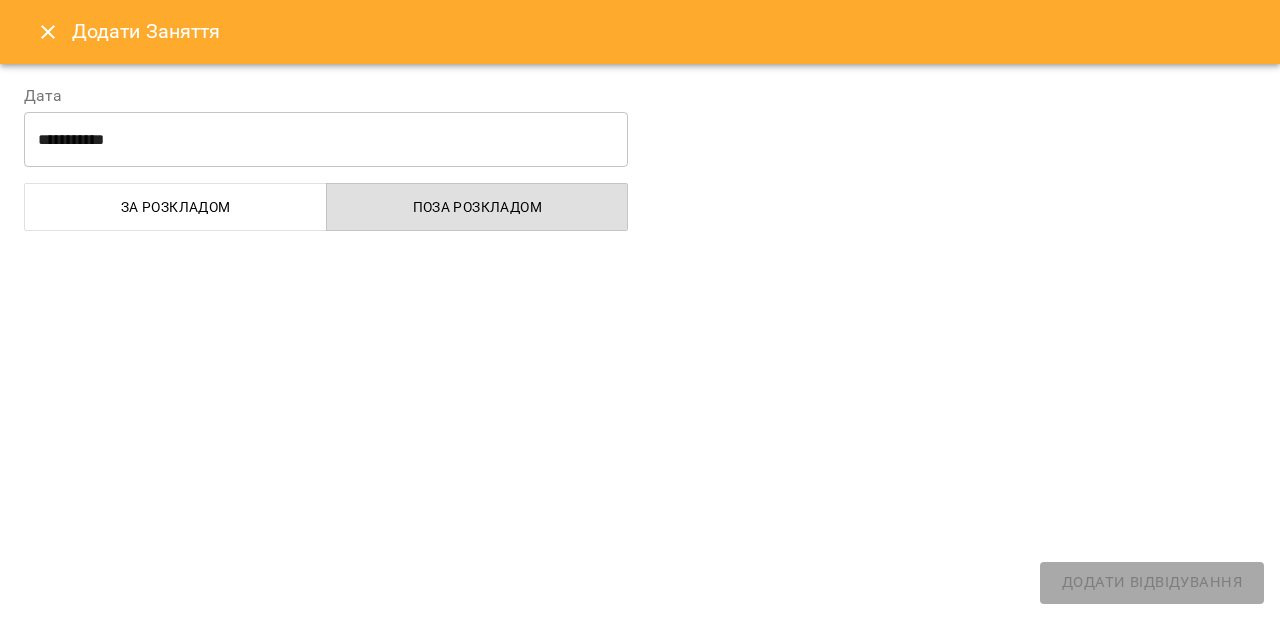 select 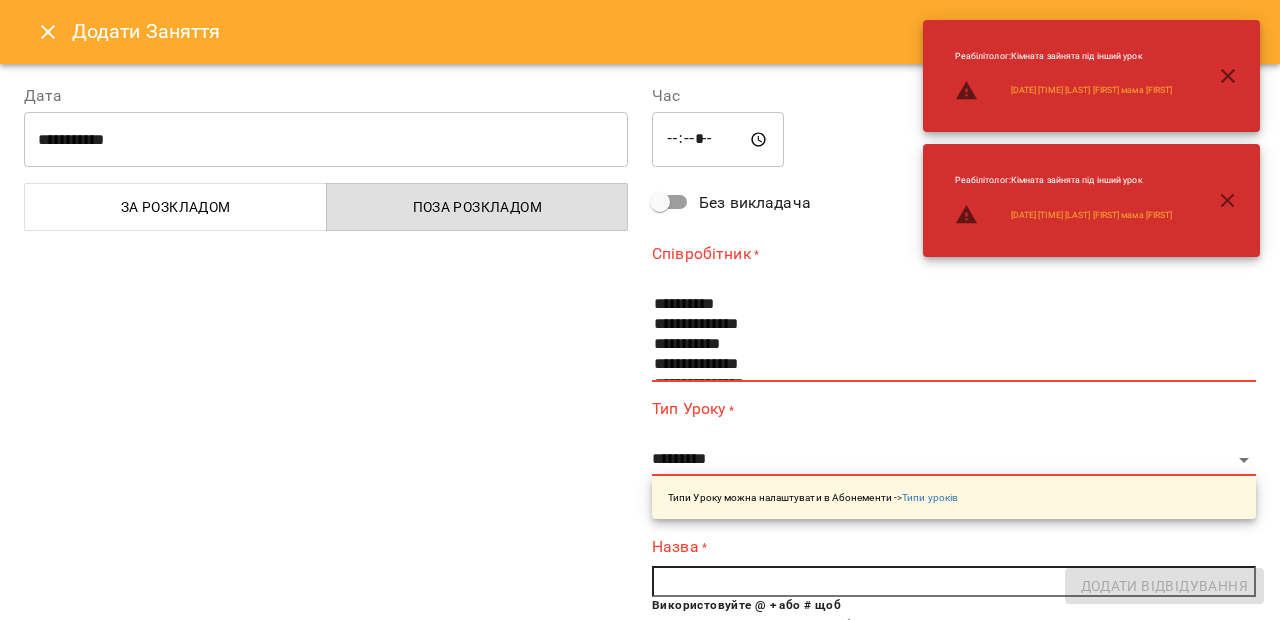 click on "*****" at bounding box center [718, 140] 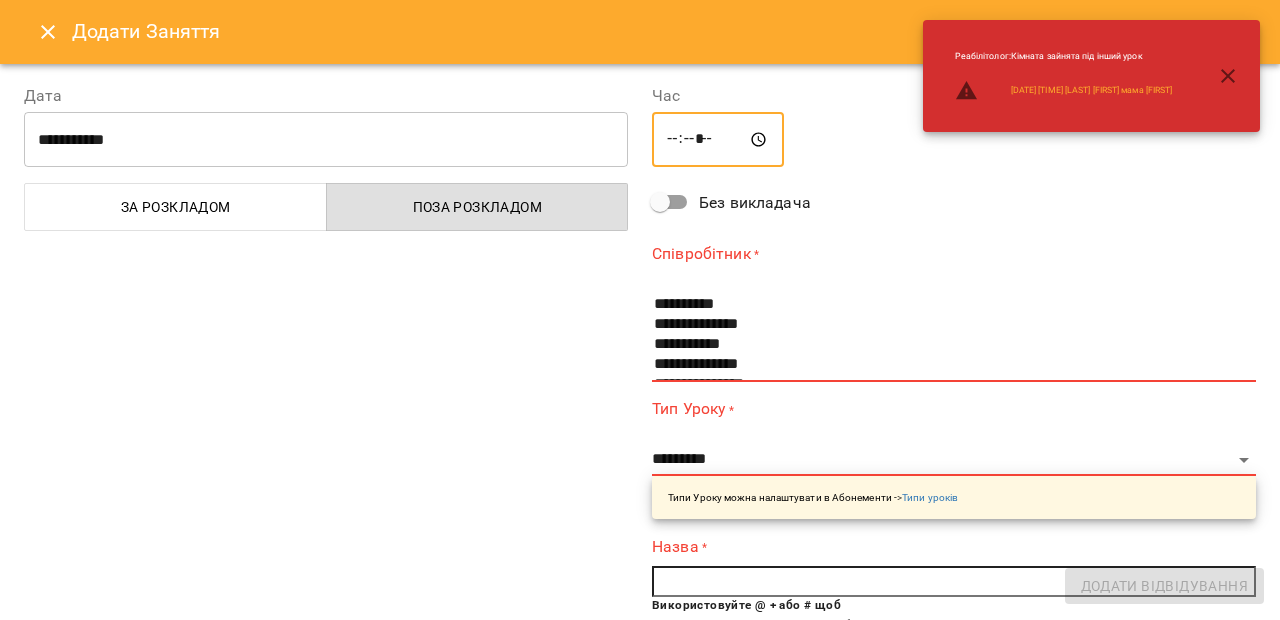 type on "*****" 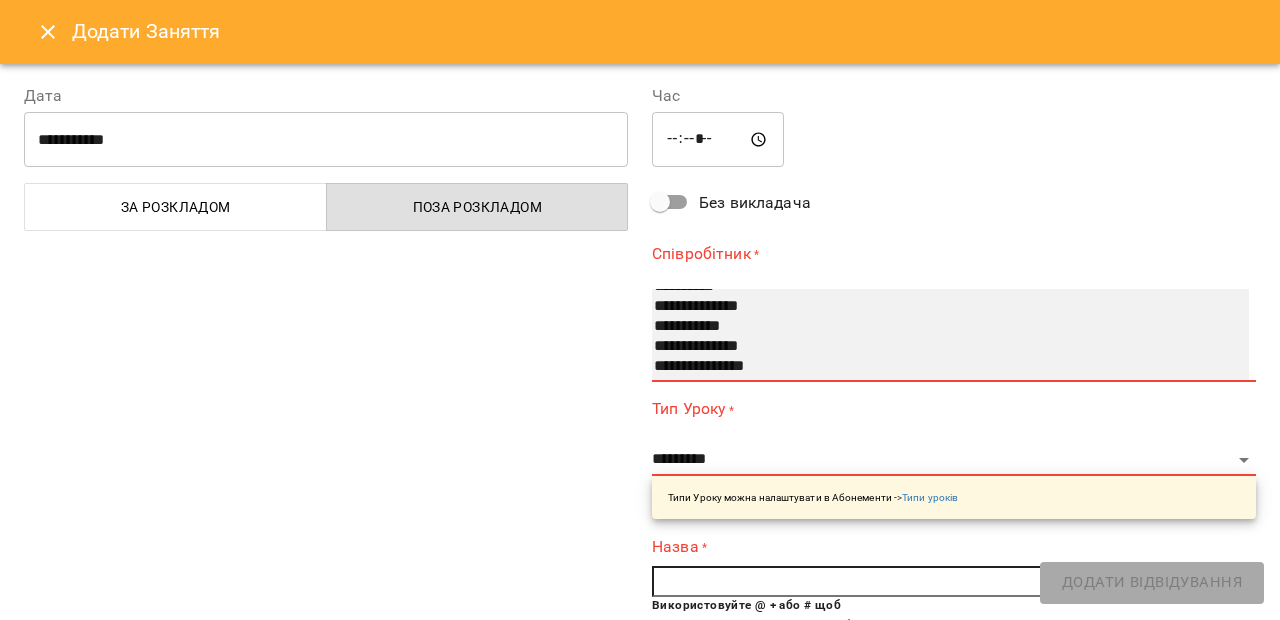 scroll, scrollTop: 36, scrollLeft: 0, axis: vertical 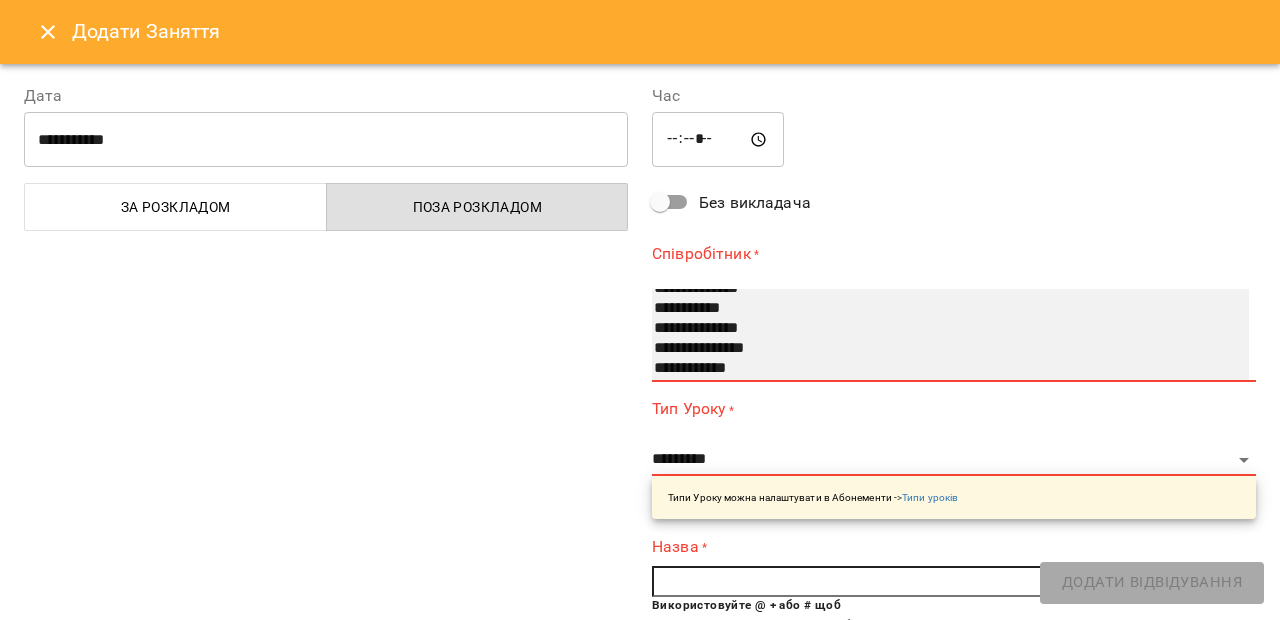 select on "**********" 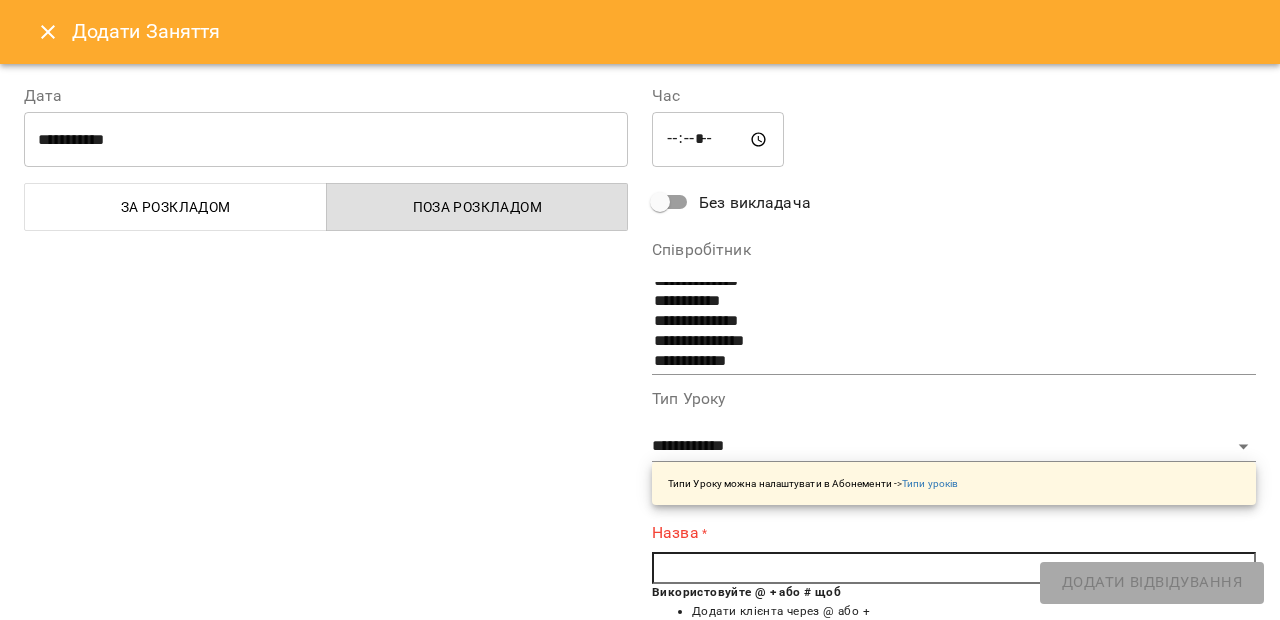 click at bounding box center [954, 568] 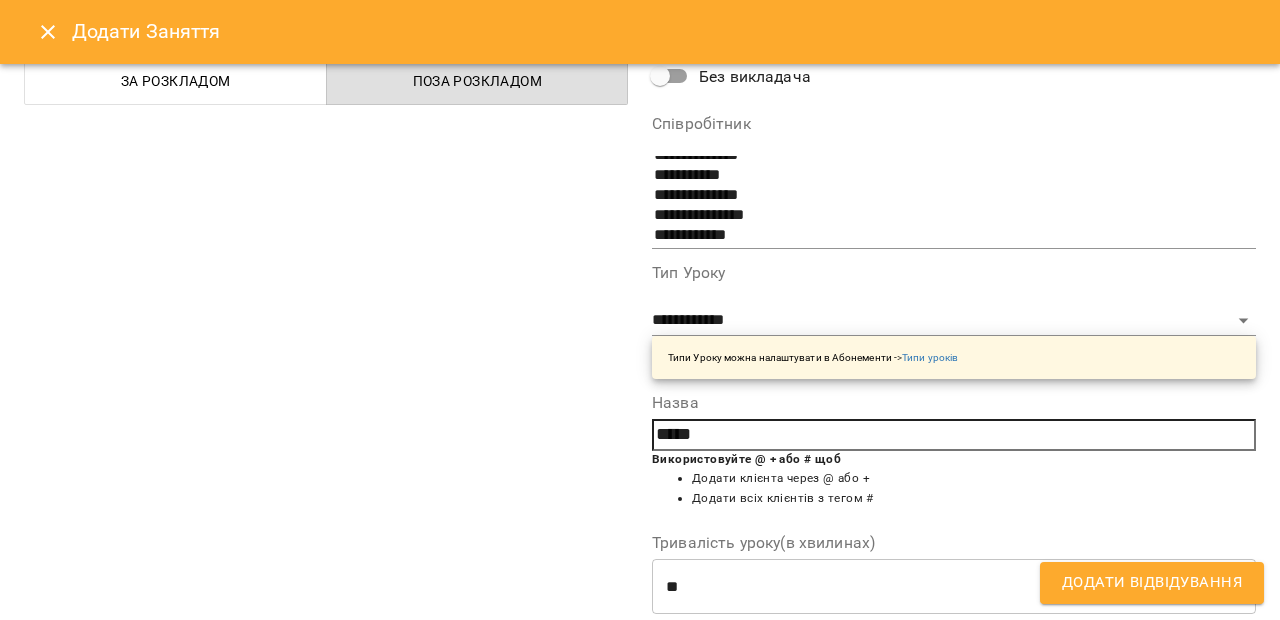 scroll, scrollTop: 136, scrollLeft: 0, axis: vertical 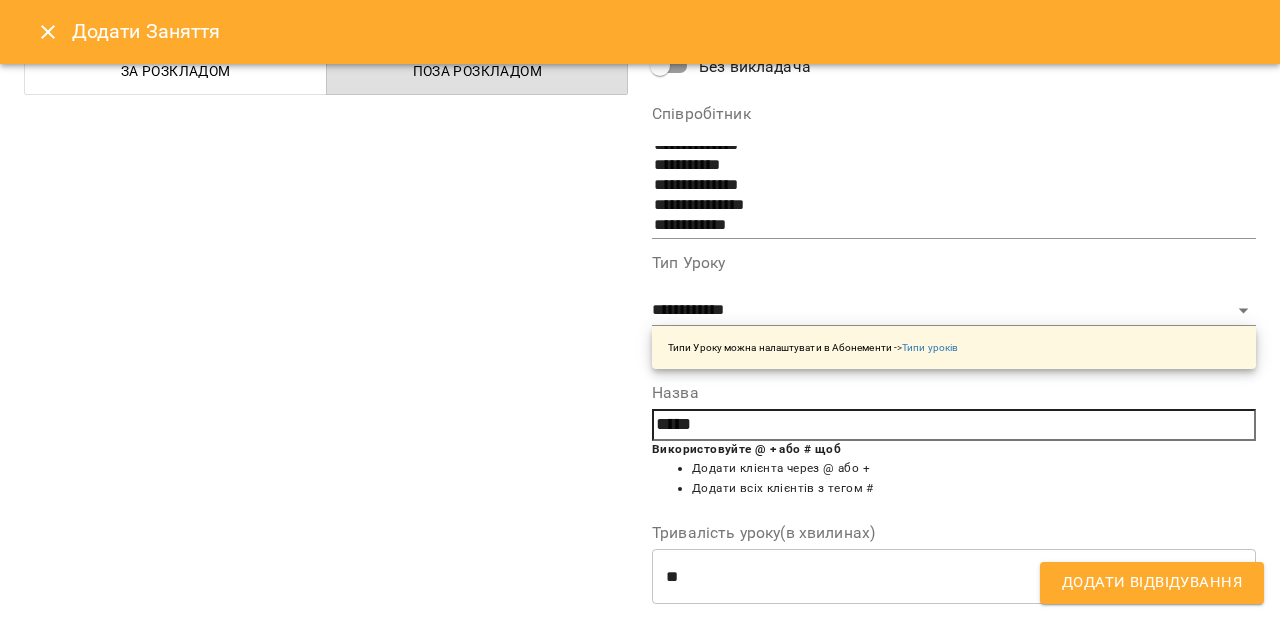 click on "*****" at bounding box center [954, 425] 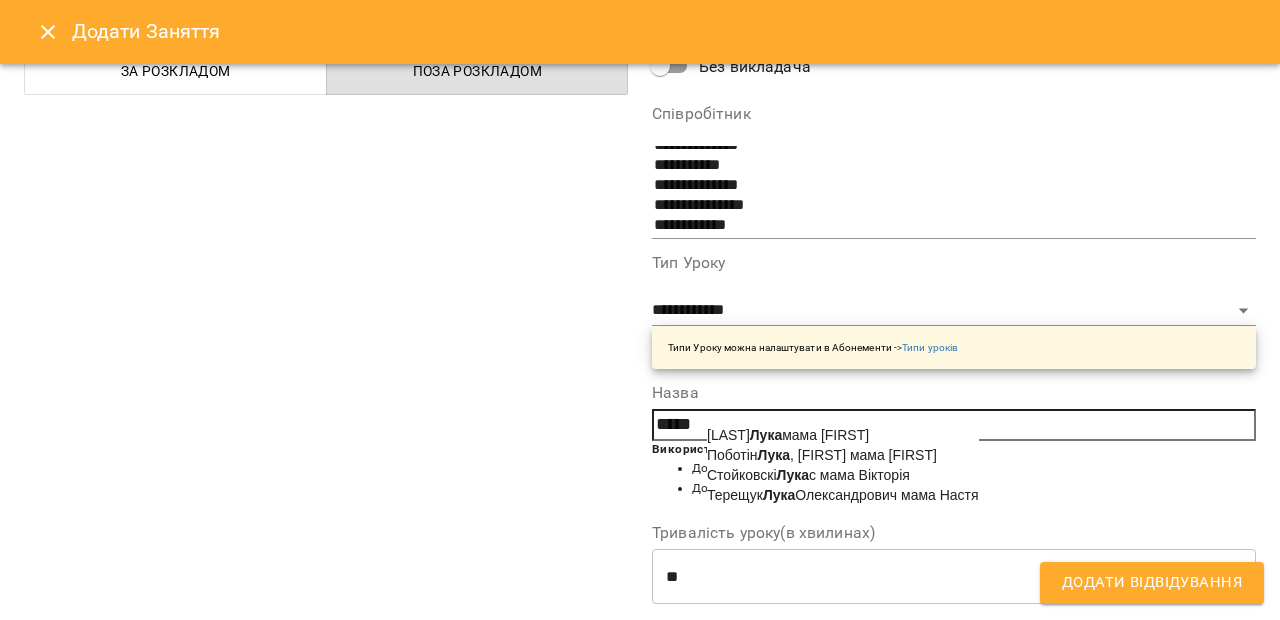 click on "[LAST] [FIRST] [PATRONYMIC] мама [FIRST]" at bounding box center [843, 495] 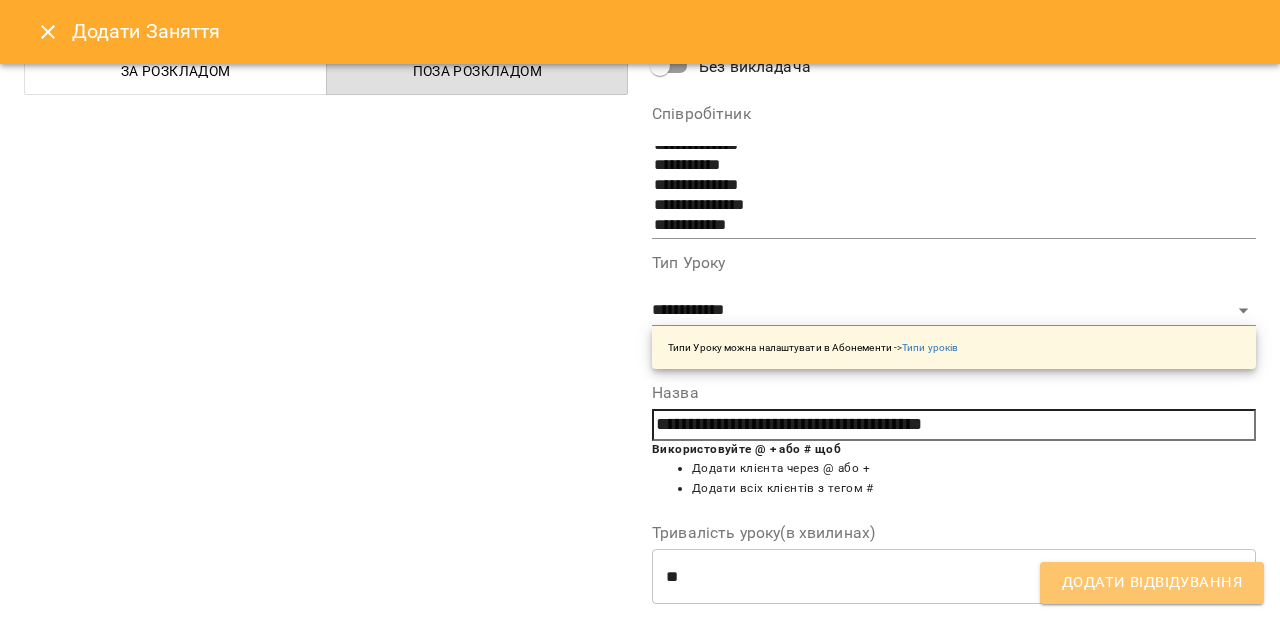 click on "Додати Відвідування" at bounding box center [1152, 583] 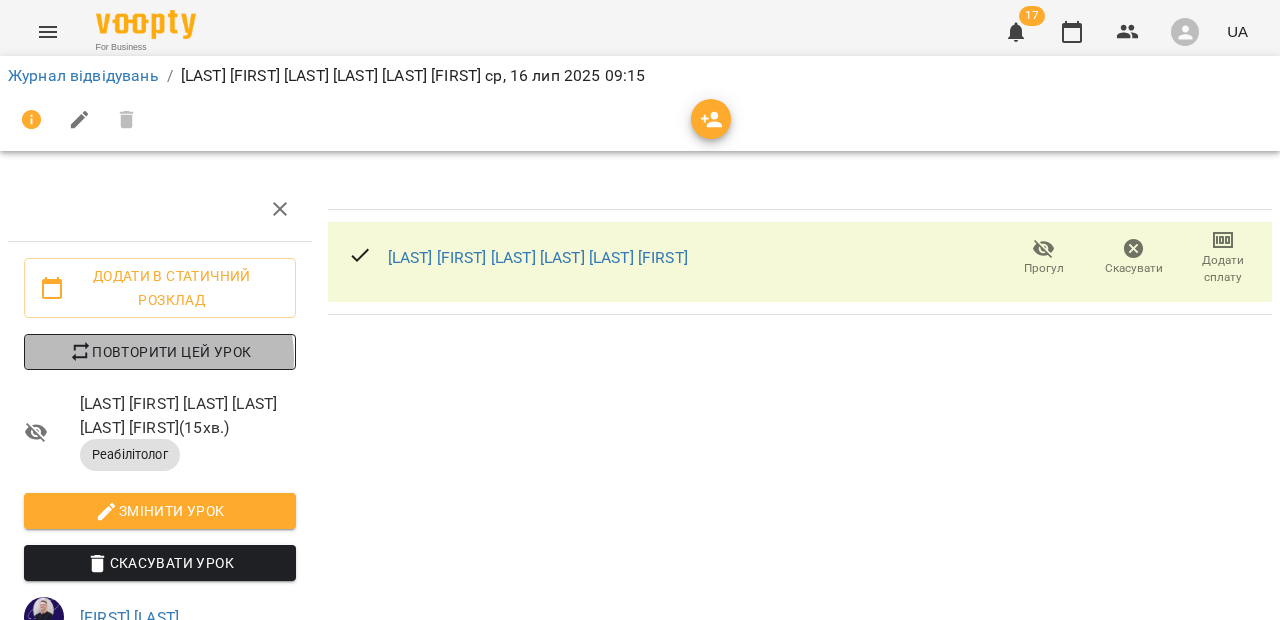 click on "Повторити цей урок" at bounding box center (160, 352) 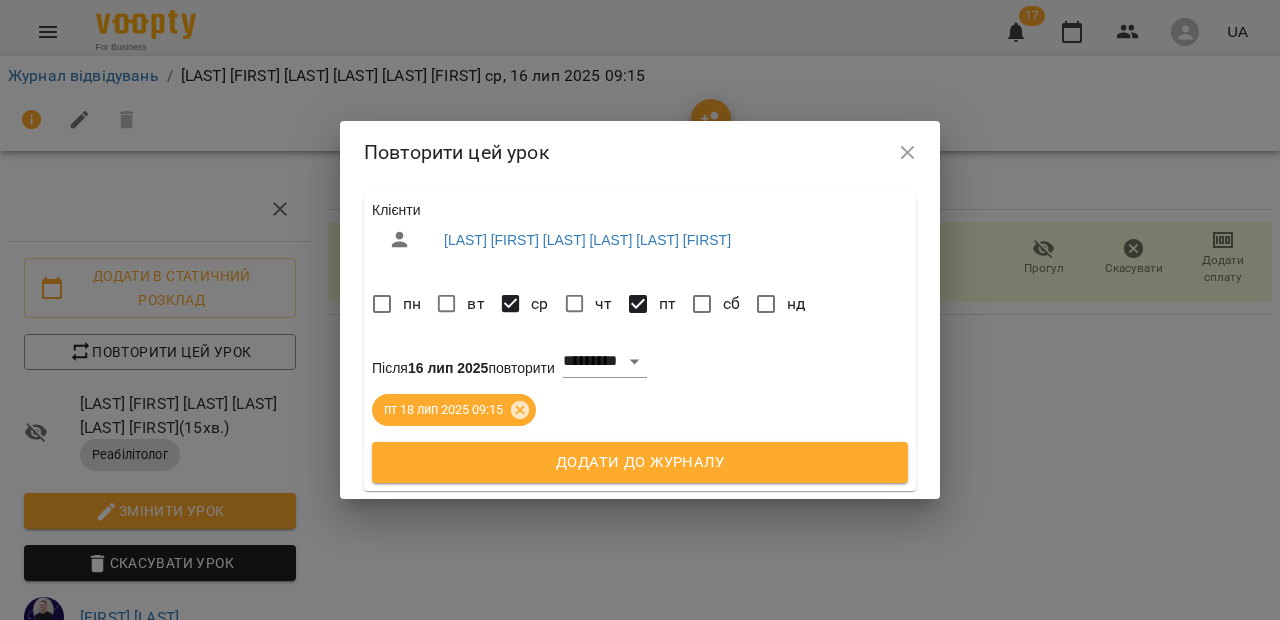 click on "Додати до журналу" at bounding box center [640, 463] 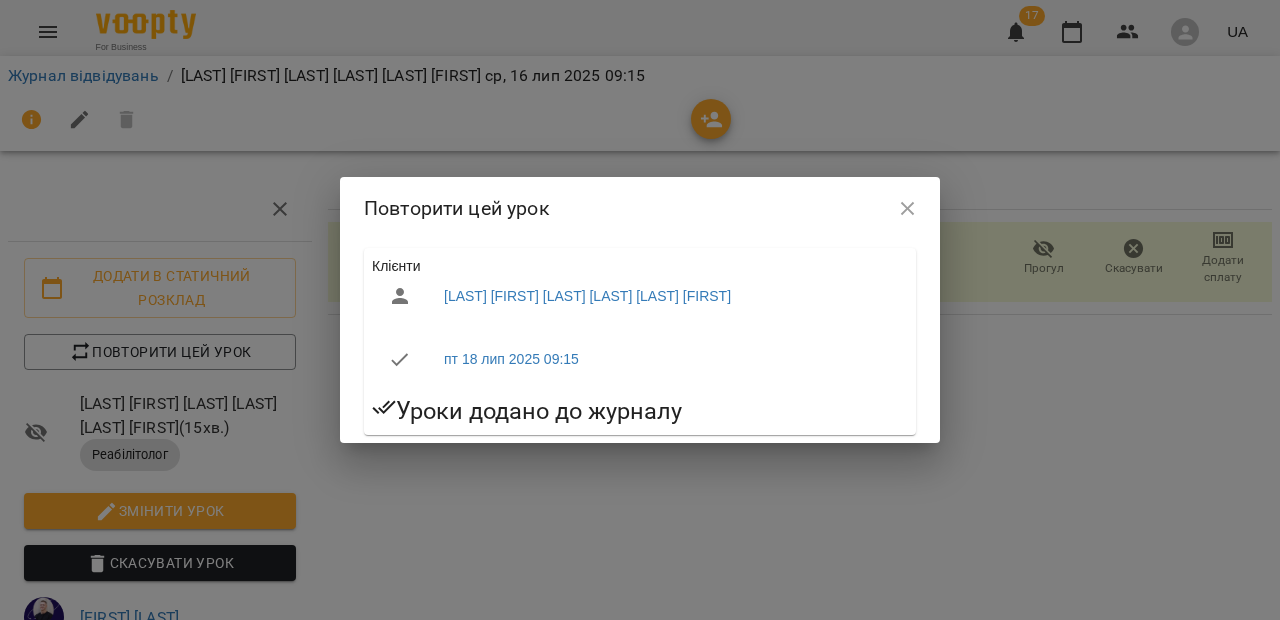 click 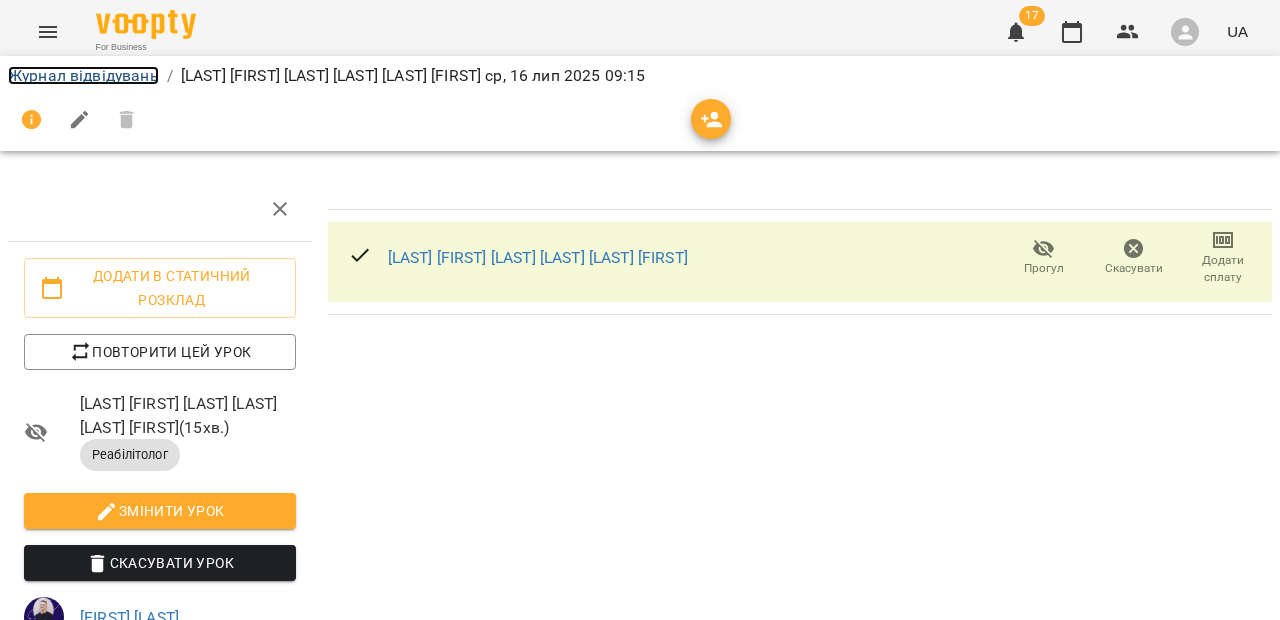 click on "Журнал відвідувань" at bounding box center (83, 75) 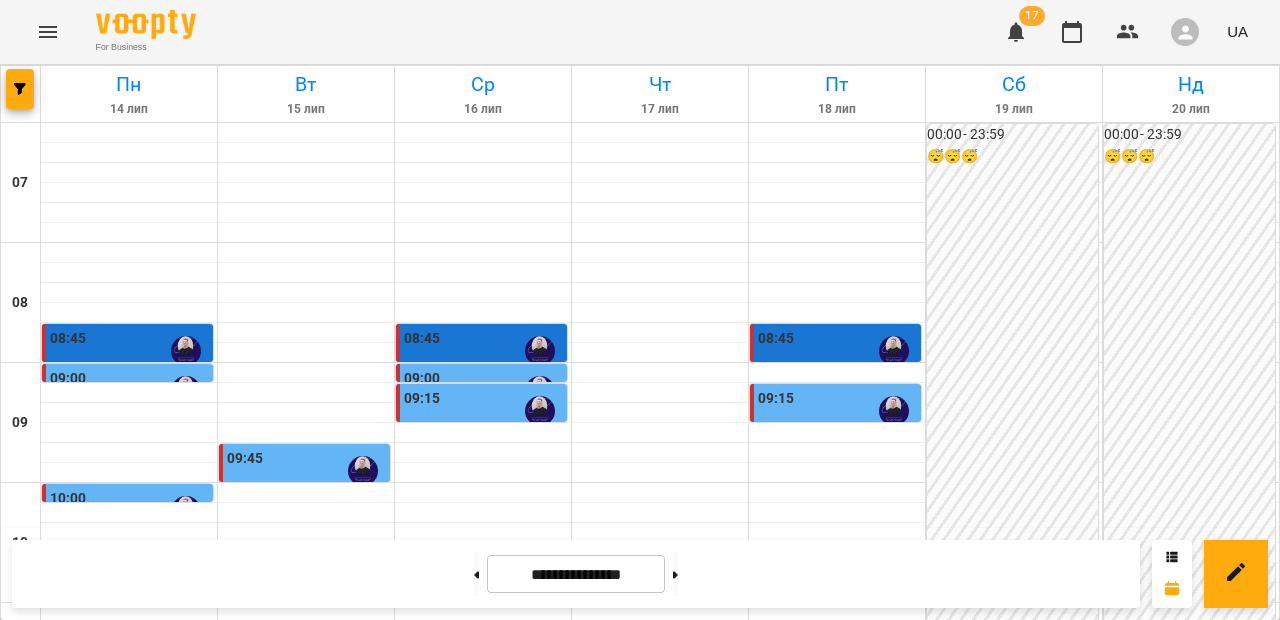 scroll, scrollTop: 0, scrollLeft: 0, axis: both 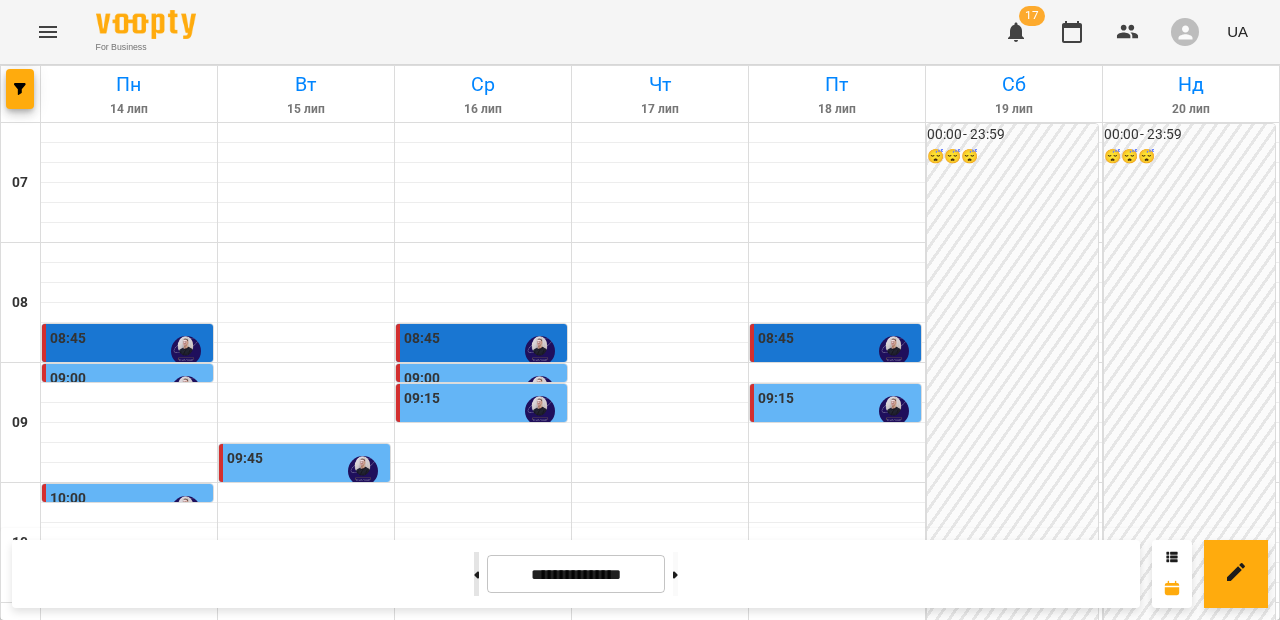 click at bounding box center [476, 574] 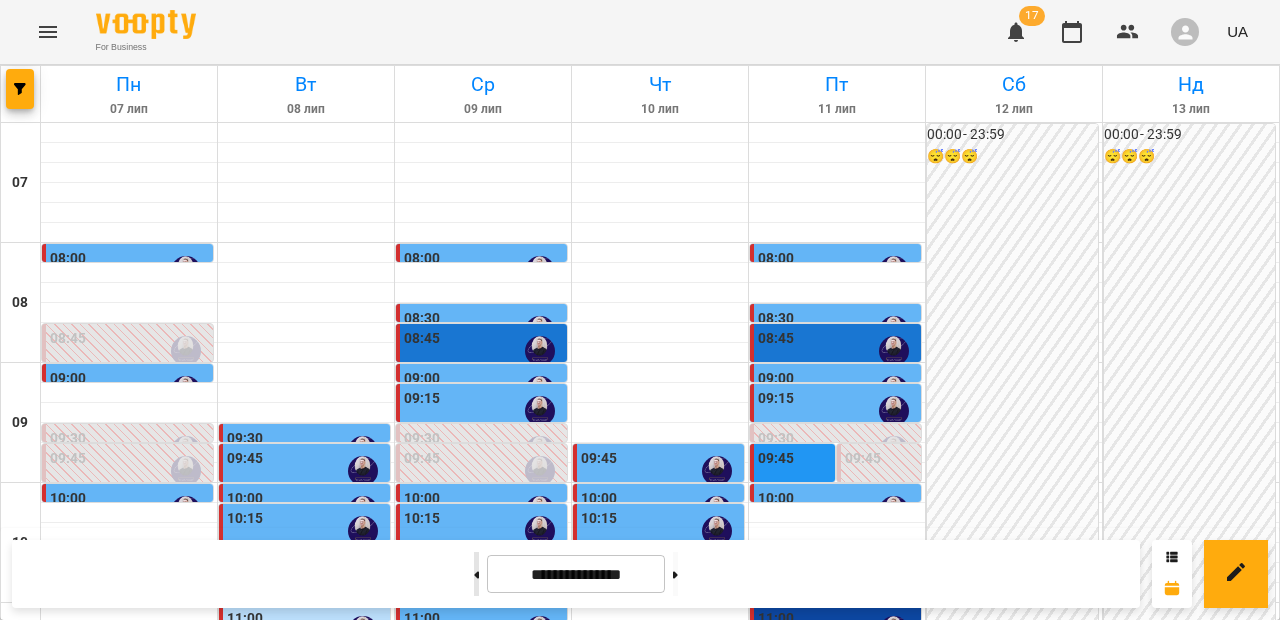 type 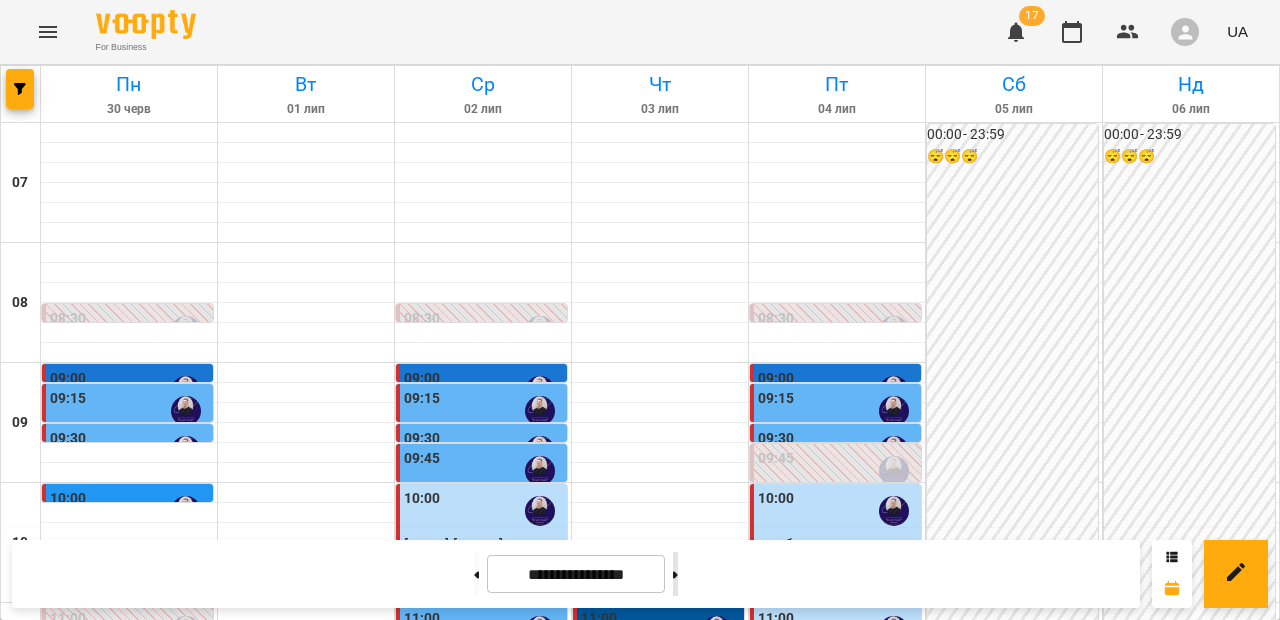 click at bounding box center (675, 574) 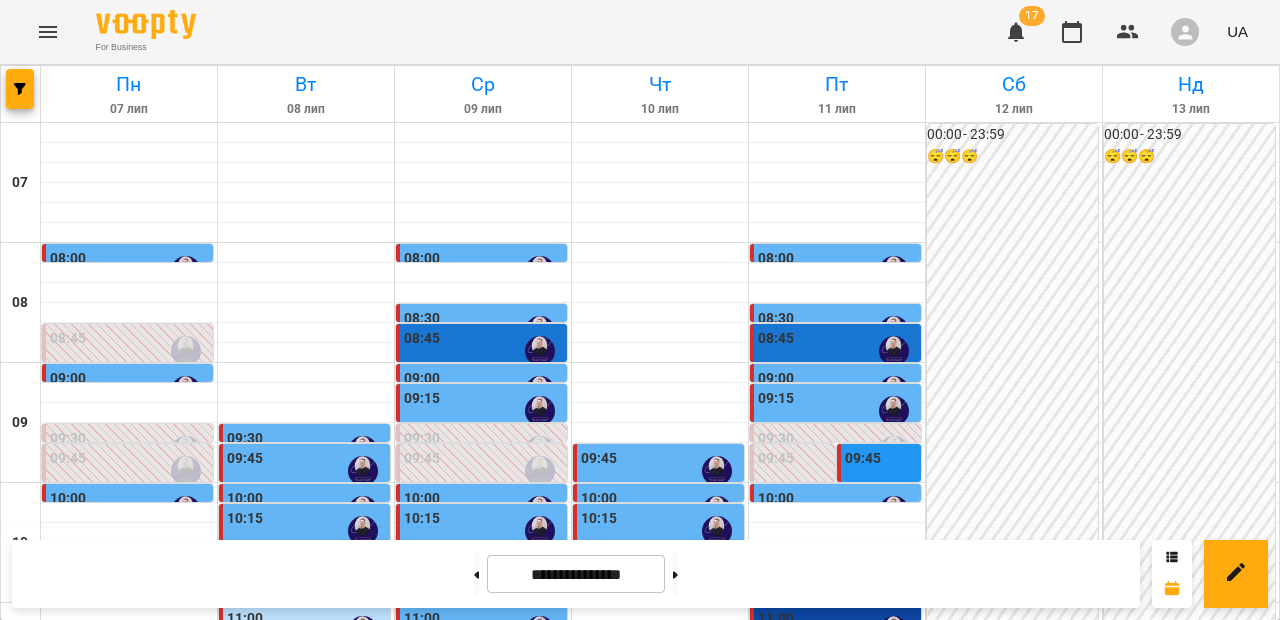 scroll, scrollTop: 35, scrollLeft: 0, axis: vertical 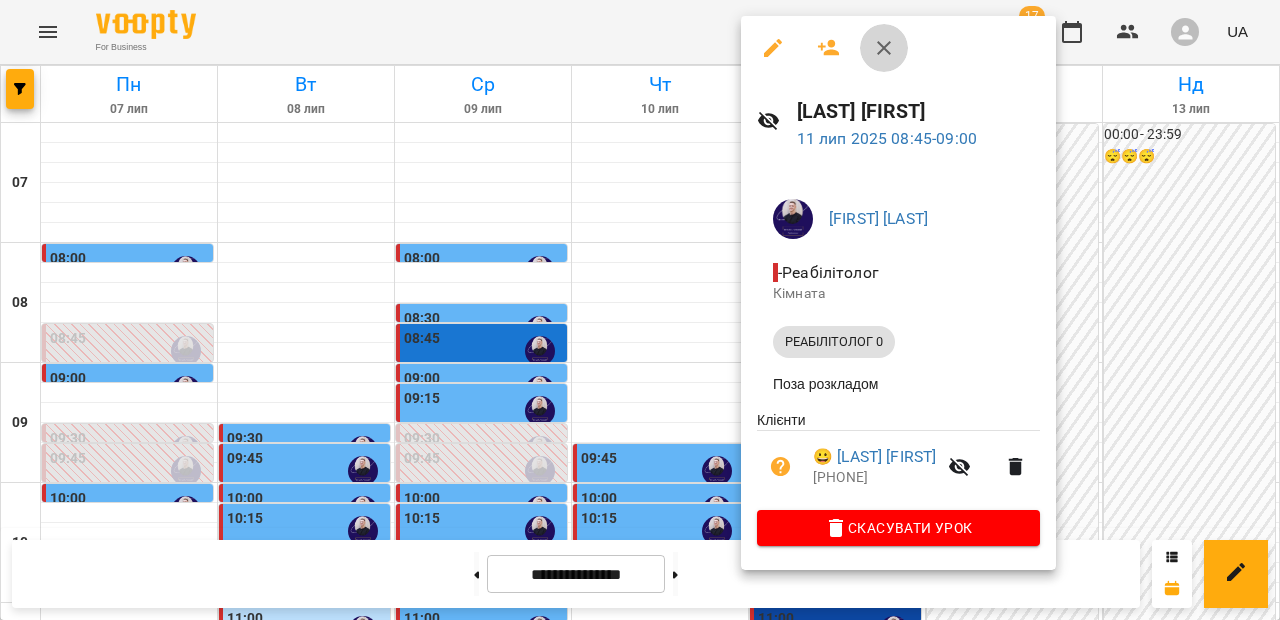 click at bounding box center (884, 48) 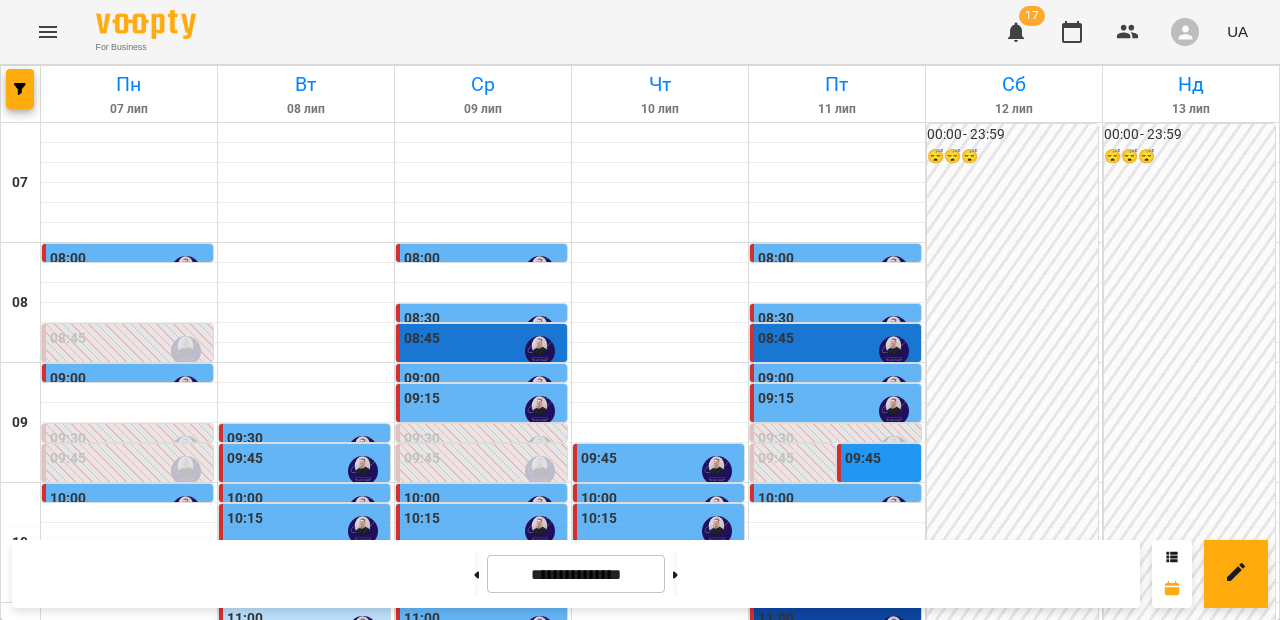 click on "09:00" at bounding box center (837, 391) 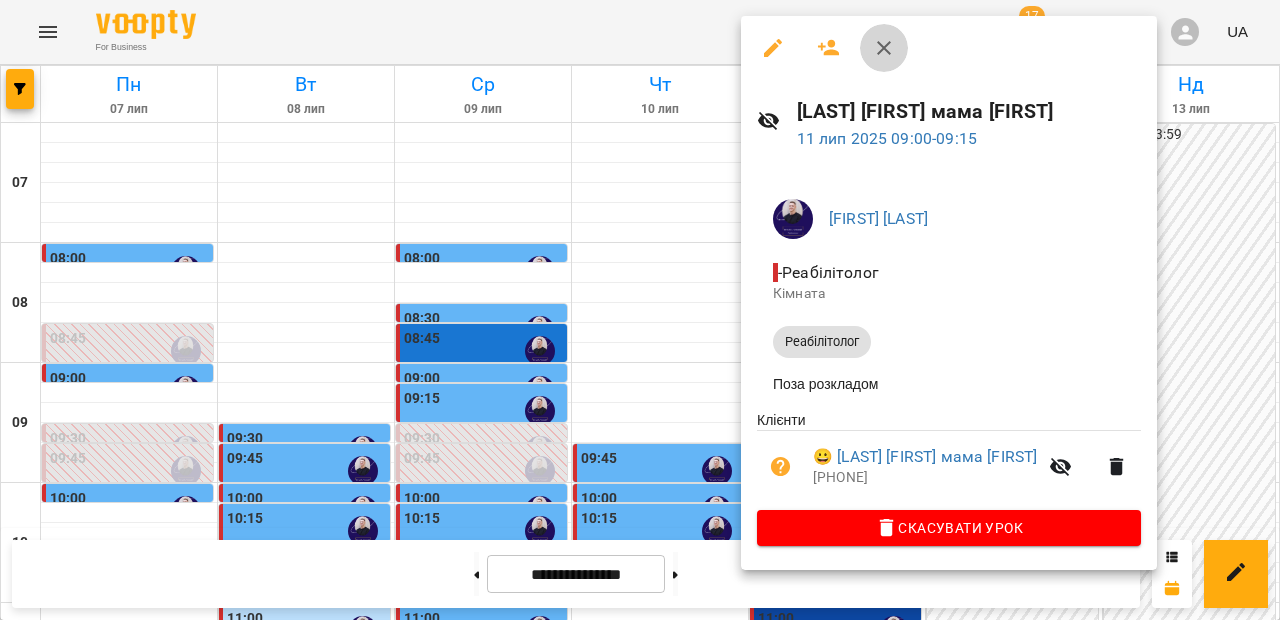 click 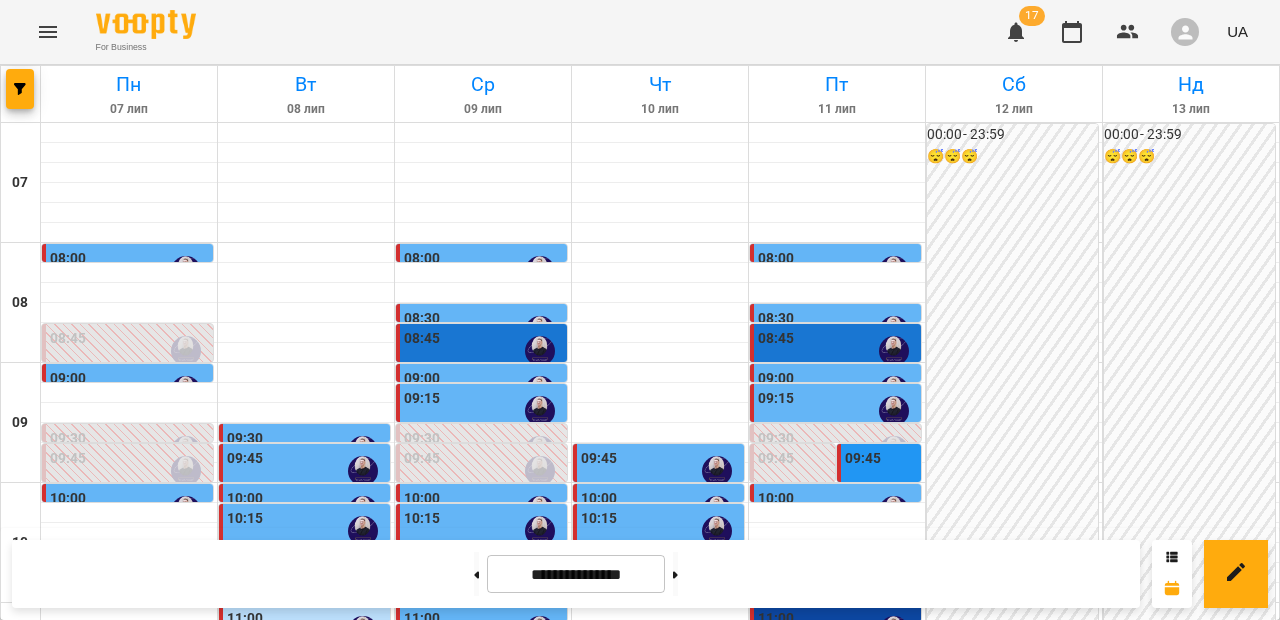 click on "09:15" at bounding box center (837, 411) 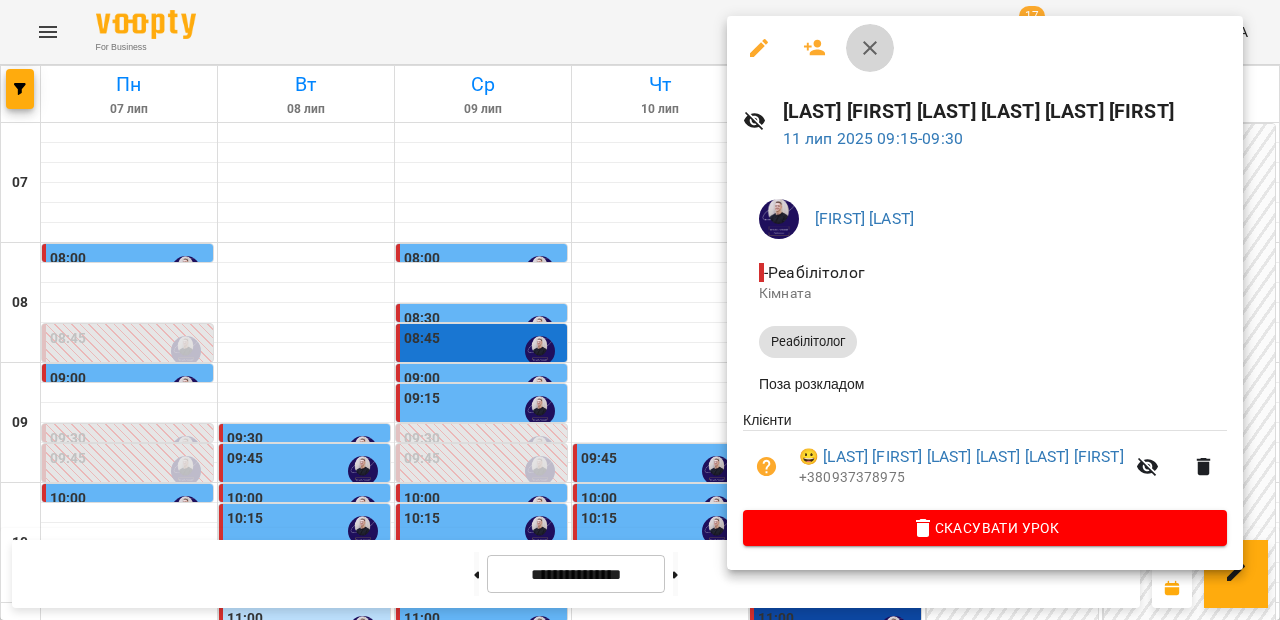 click 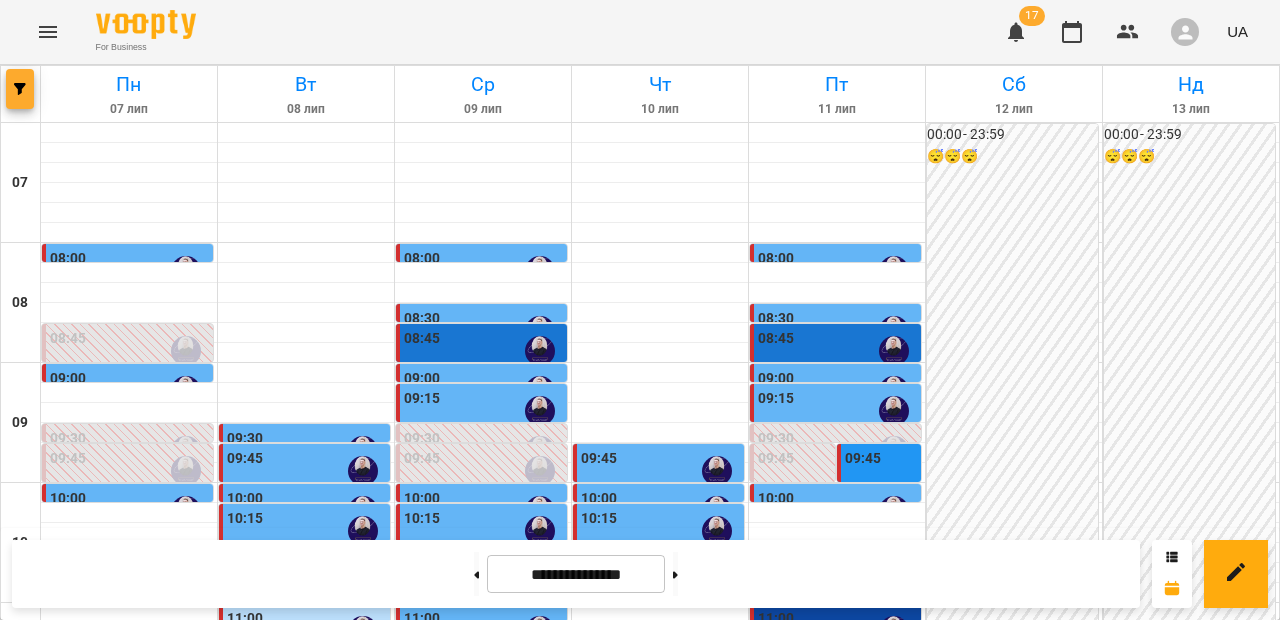 click at bounding box center (20, 89) 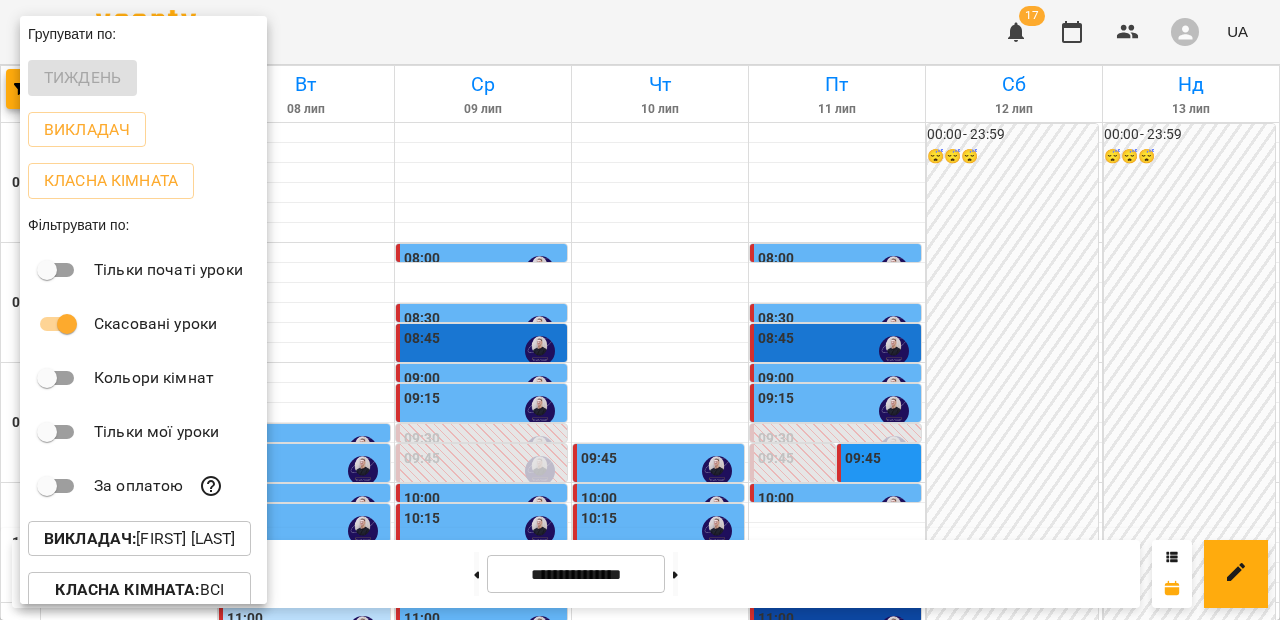 click at bounding box center [640, 310] 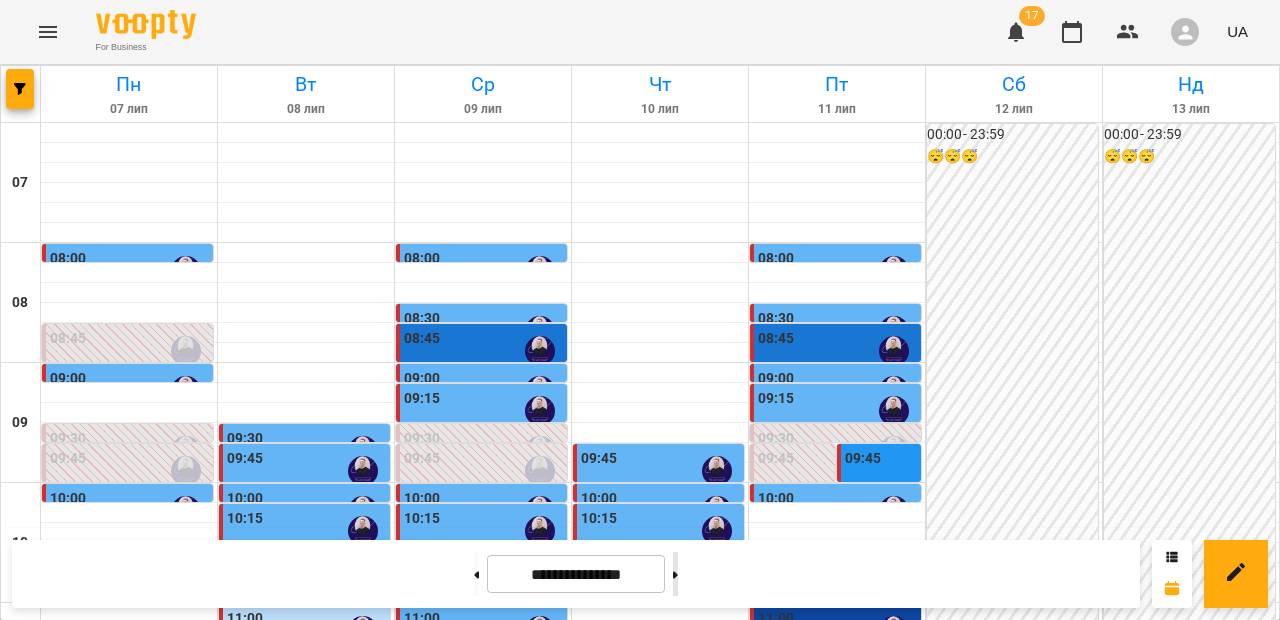 click at bounding box center (675, 574) 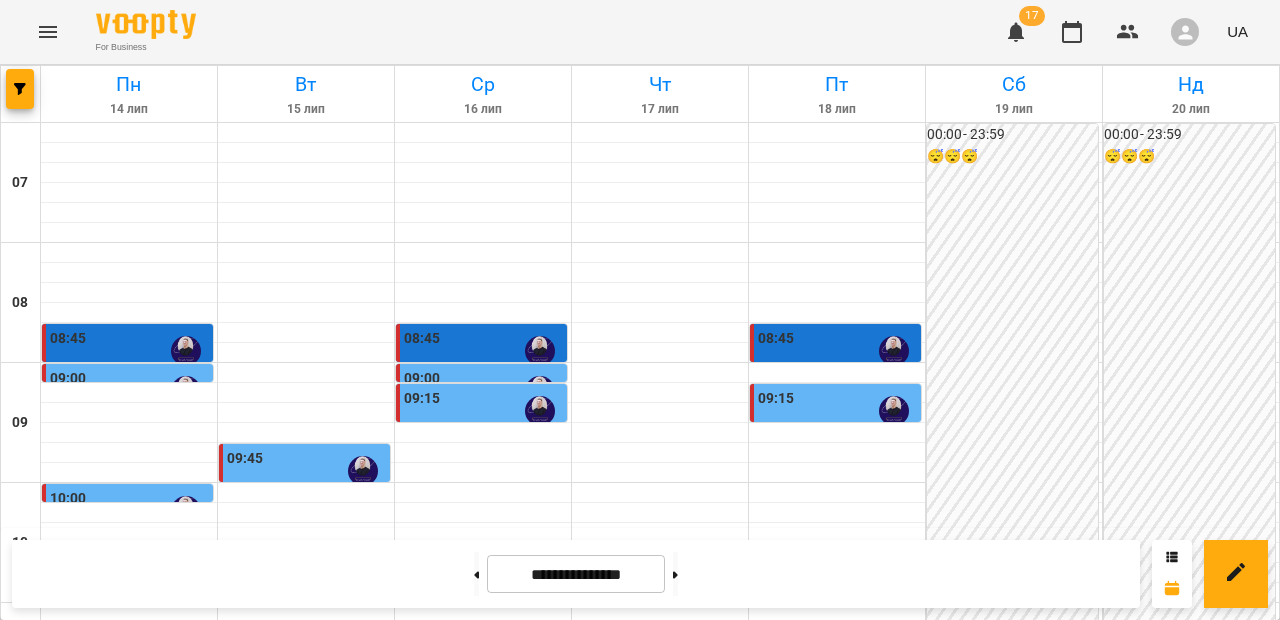 click on "09:15" at bounding box center [483, 411] 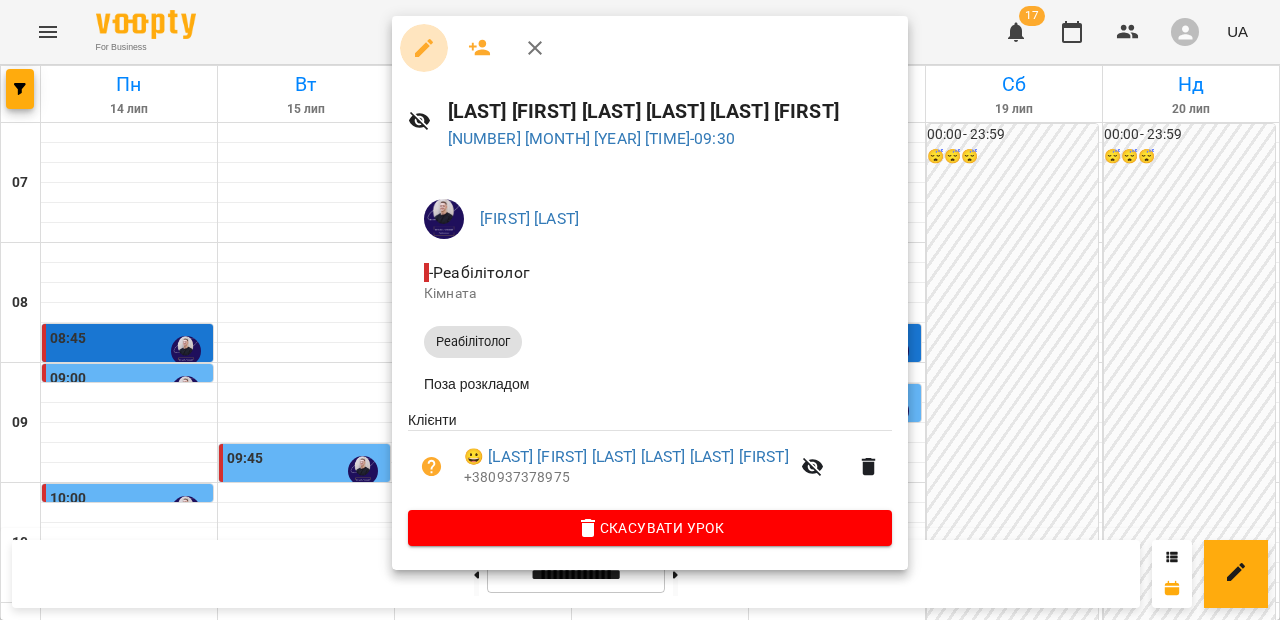 click 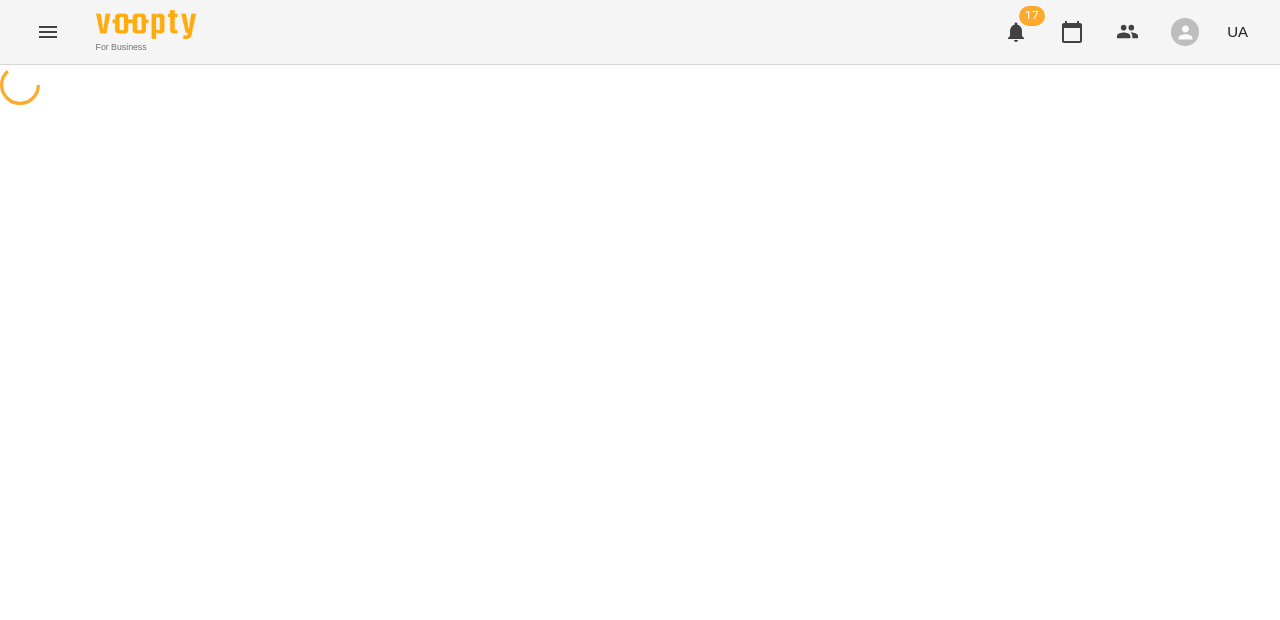 select on "**********" 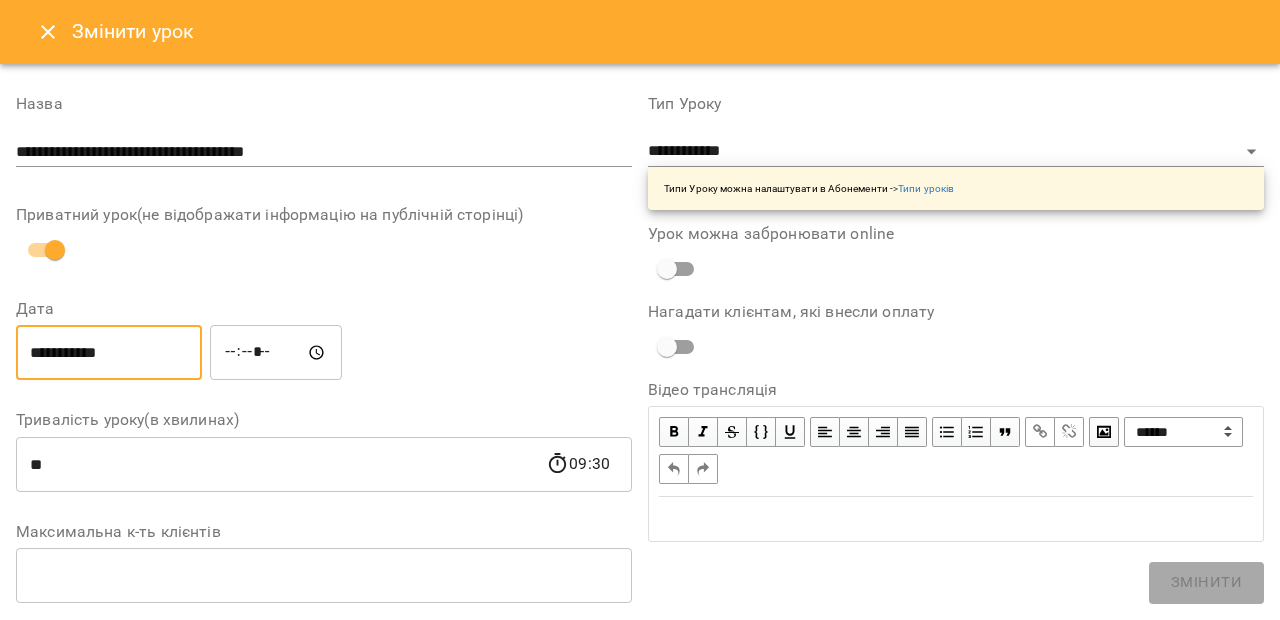 click on "**********" at bounding box center [109, 353] 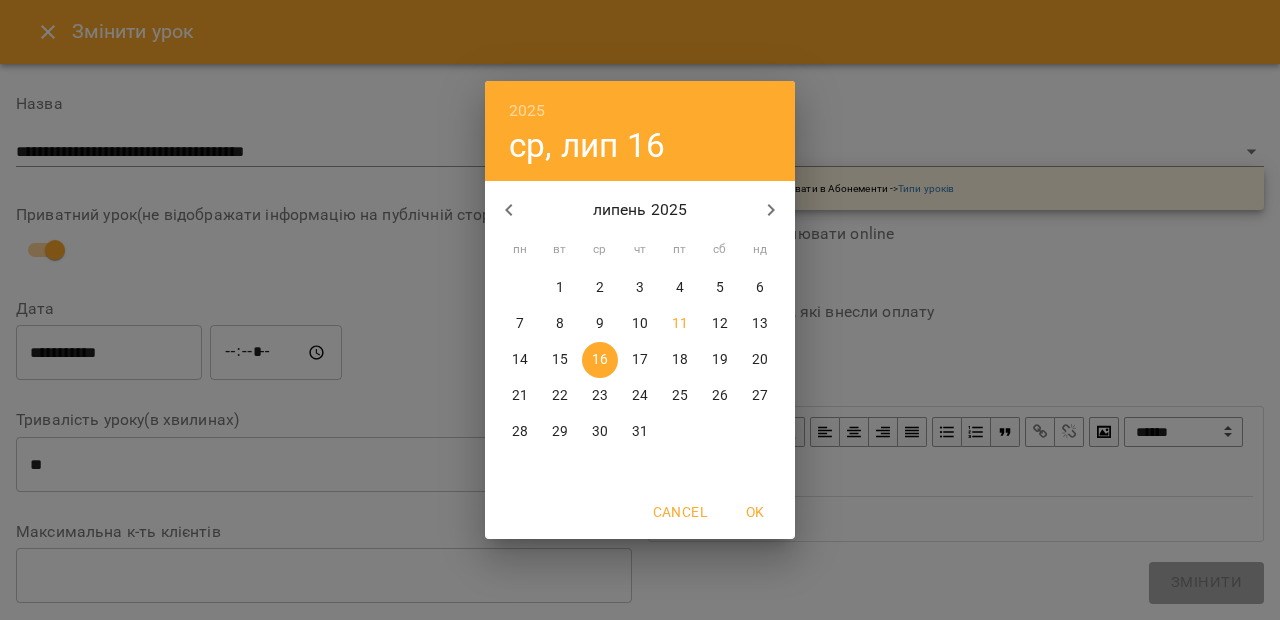 click on "23" at bounding box center (600, 396) 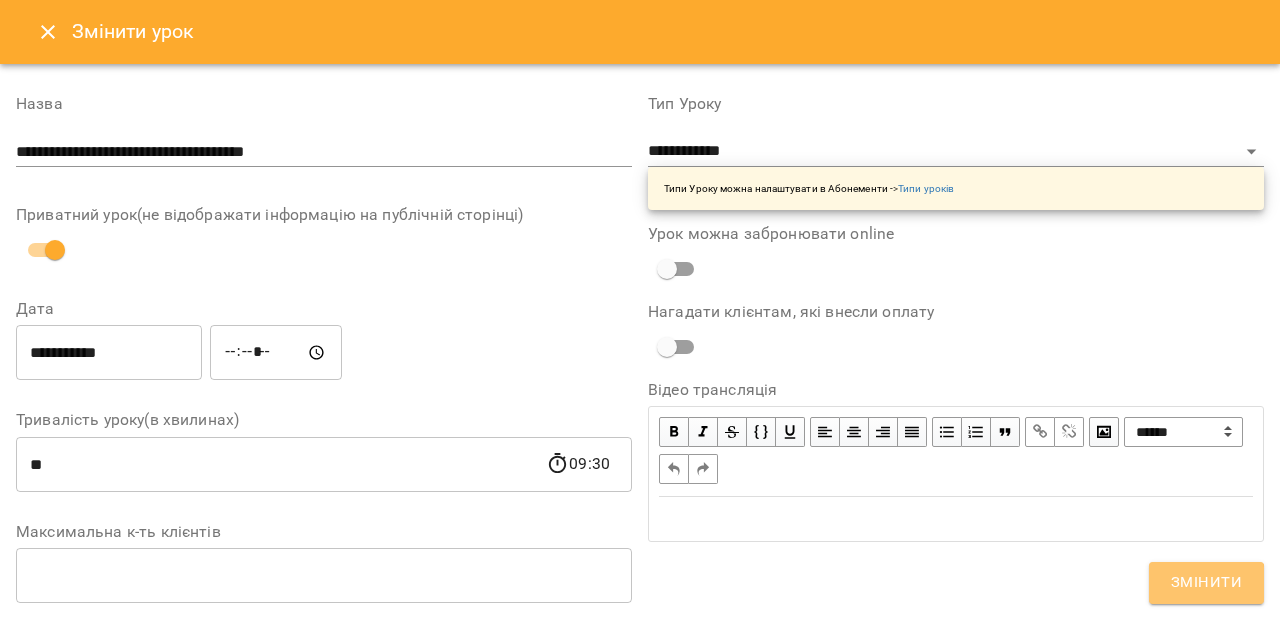 click on "Змінити" at bounding box center (1206, 583) 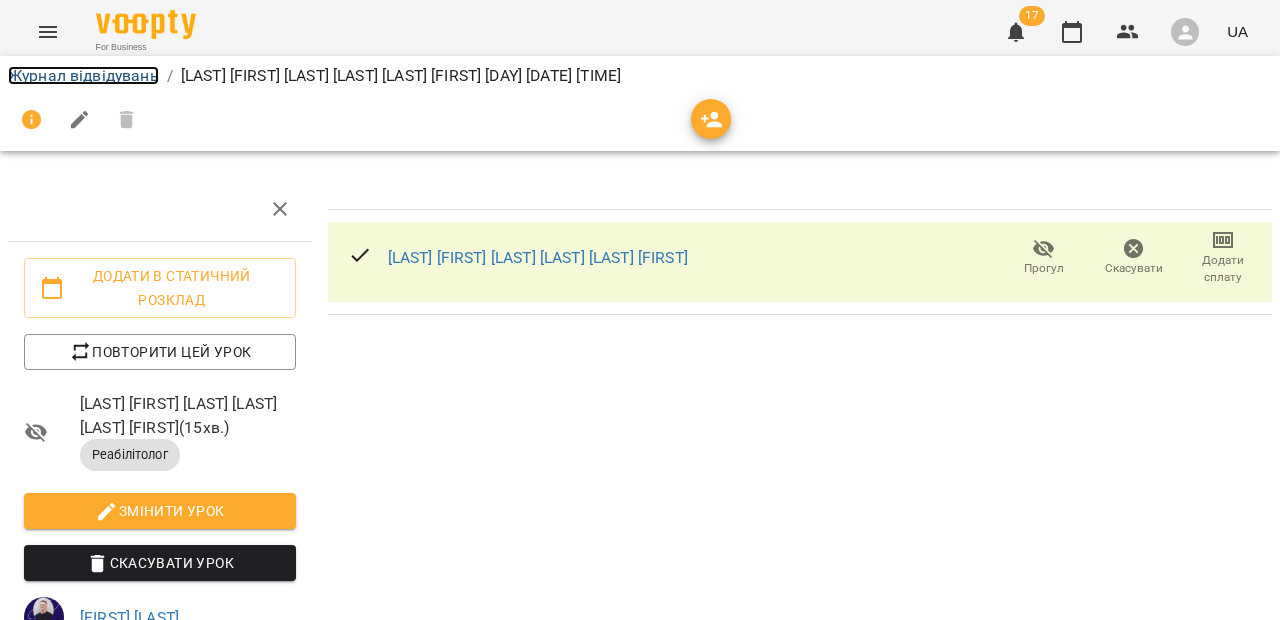 click on "Журнал відвідувань" at bounding box center [83, 75] 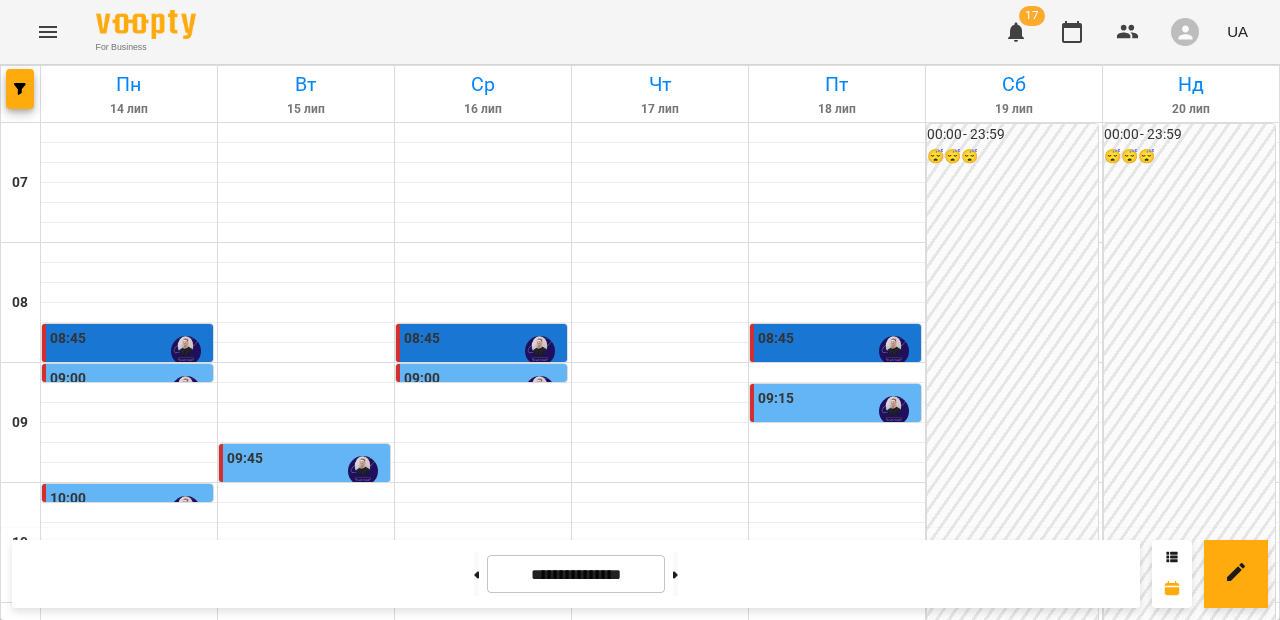 click on "09:15" at bounding box center (837, 411) 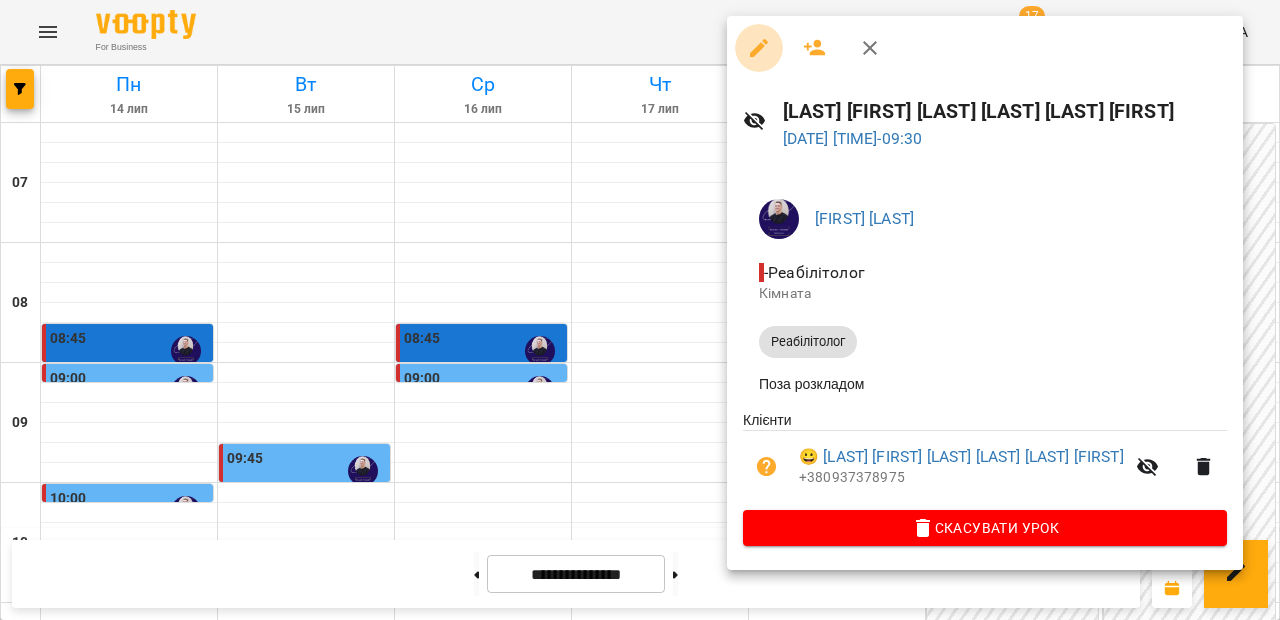 click 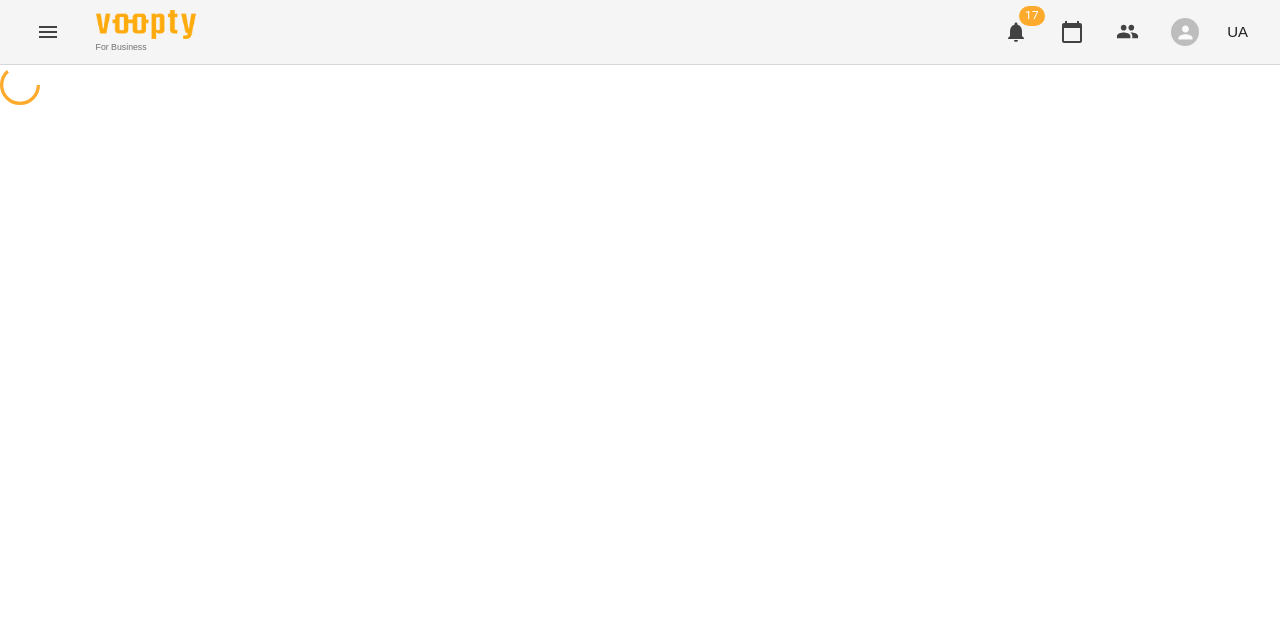 select on "**********" 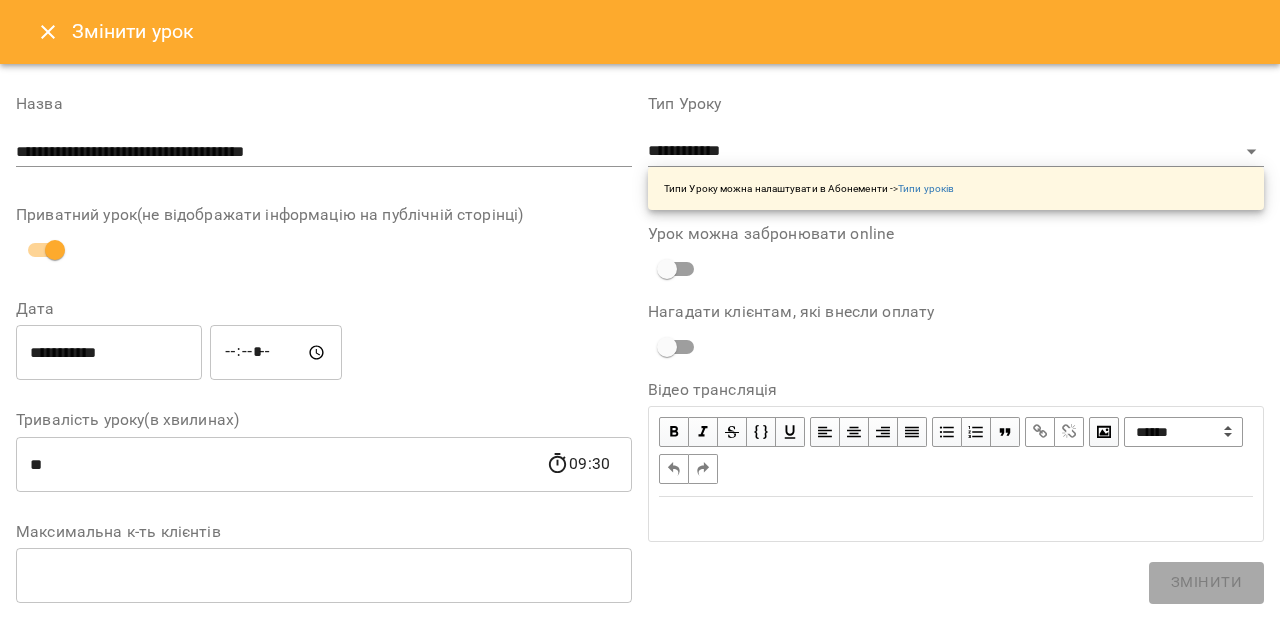 click on "**********" at bounding box center [109, 353] 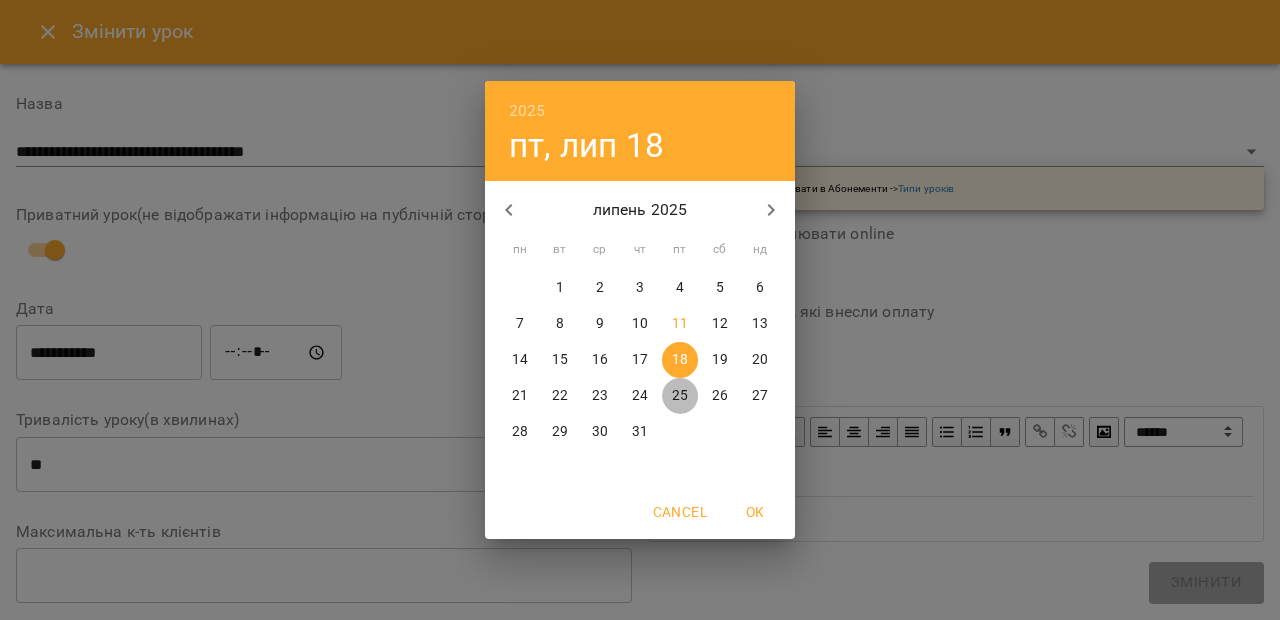 click on "25" at bounding box center (680, 396) 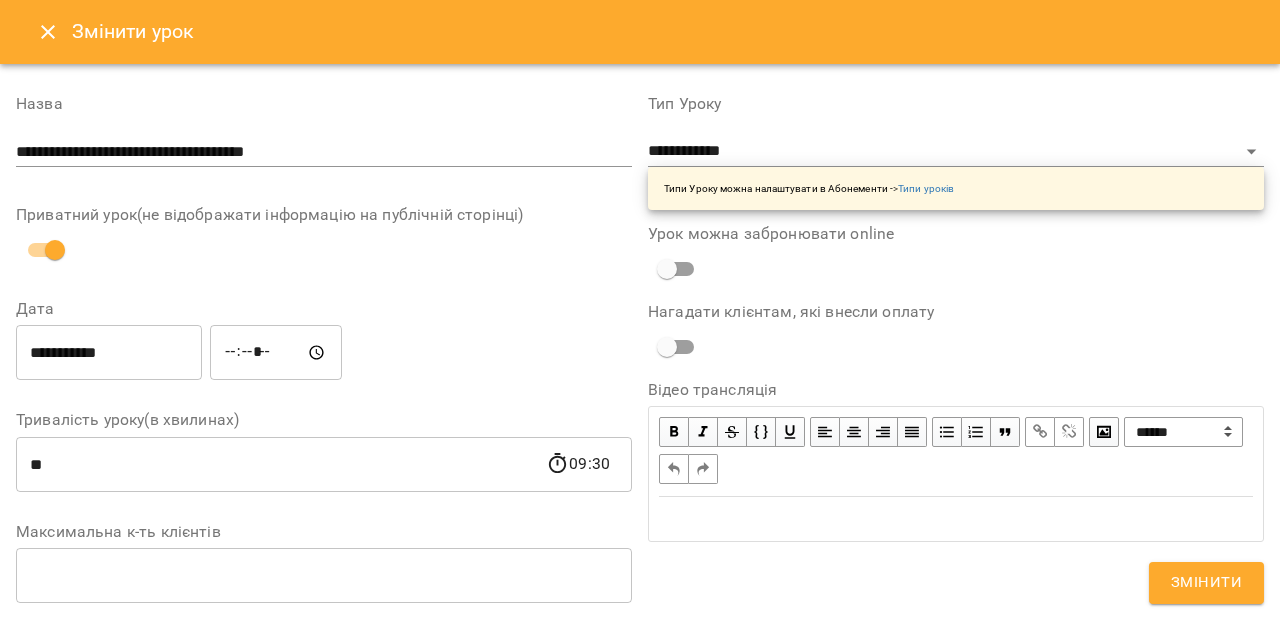 click on "**********" at bounding box center (956, 684) 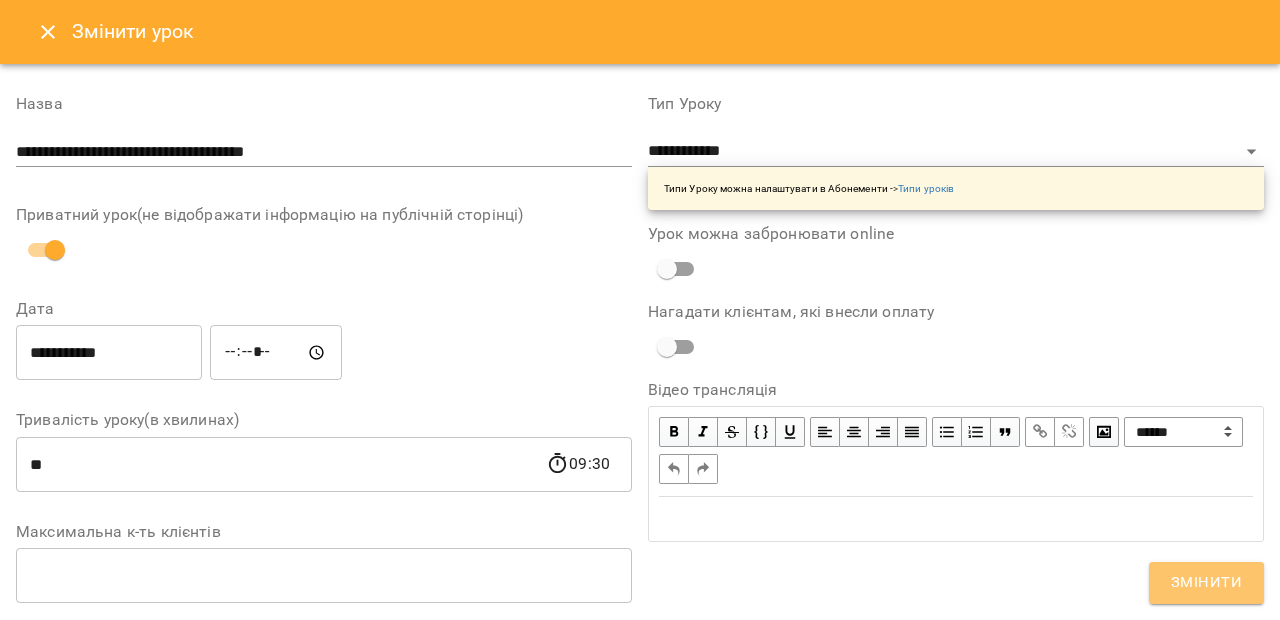 click on "Змінити" at bounding box center (1206, 583) 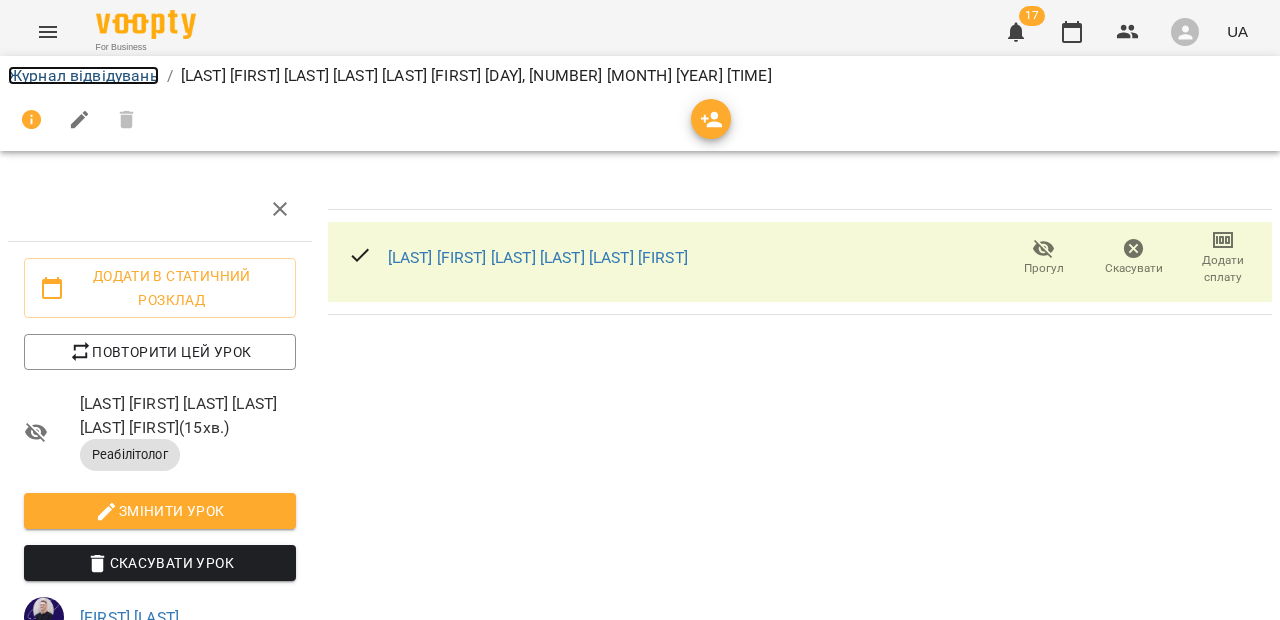 click on "Журнал відвідувань" at bounding box center (83, 75) 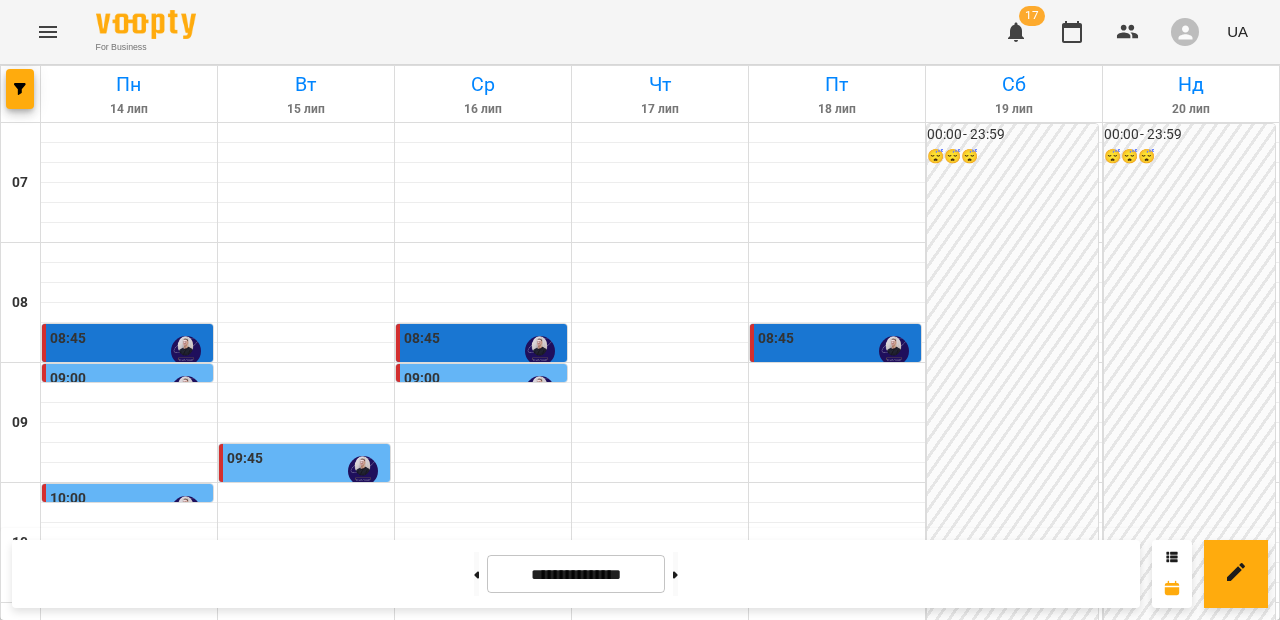 scroll, scrollTop: 160, scrollLeft: 0, axis: vertical 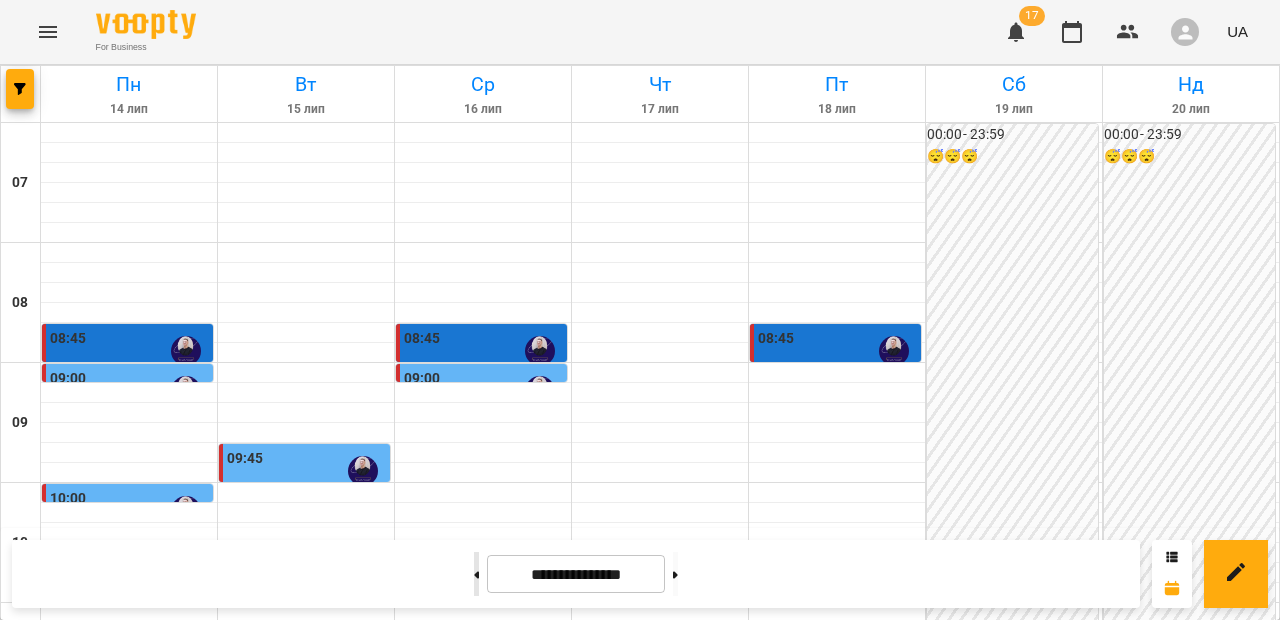 click at bounding box center [476, 574] 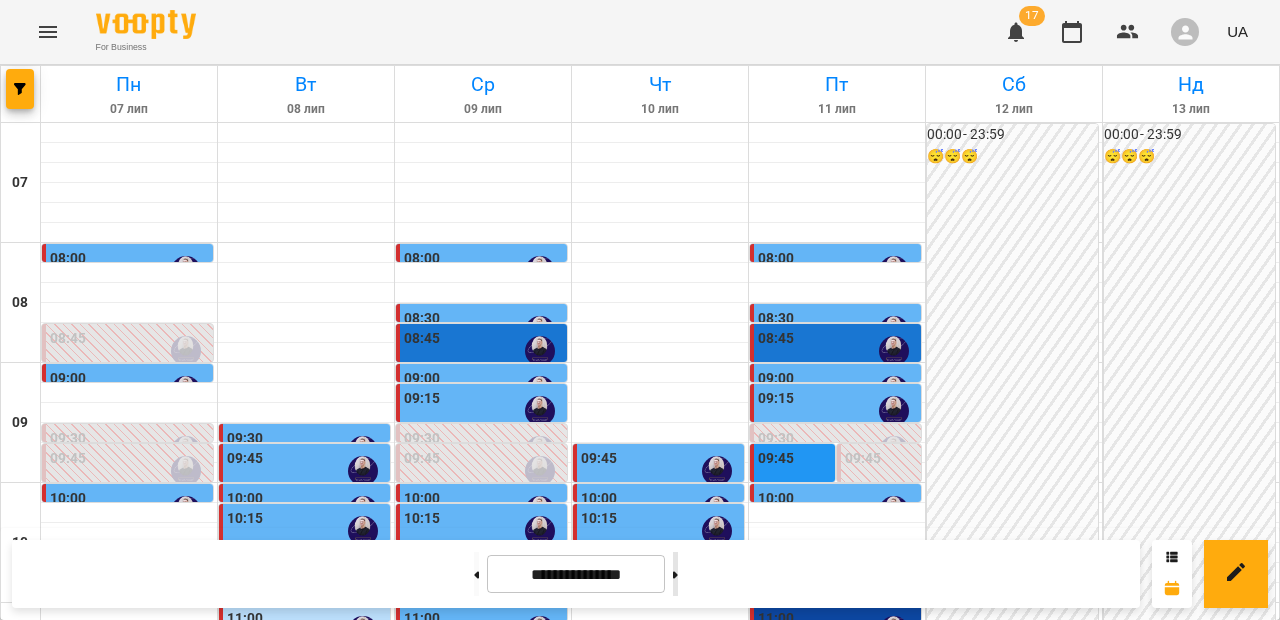 click at bounding box center [675, 574] 